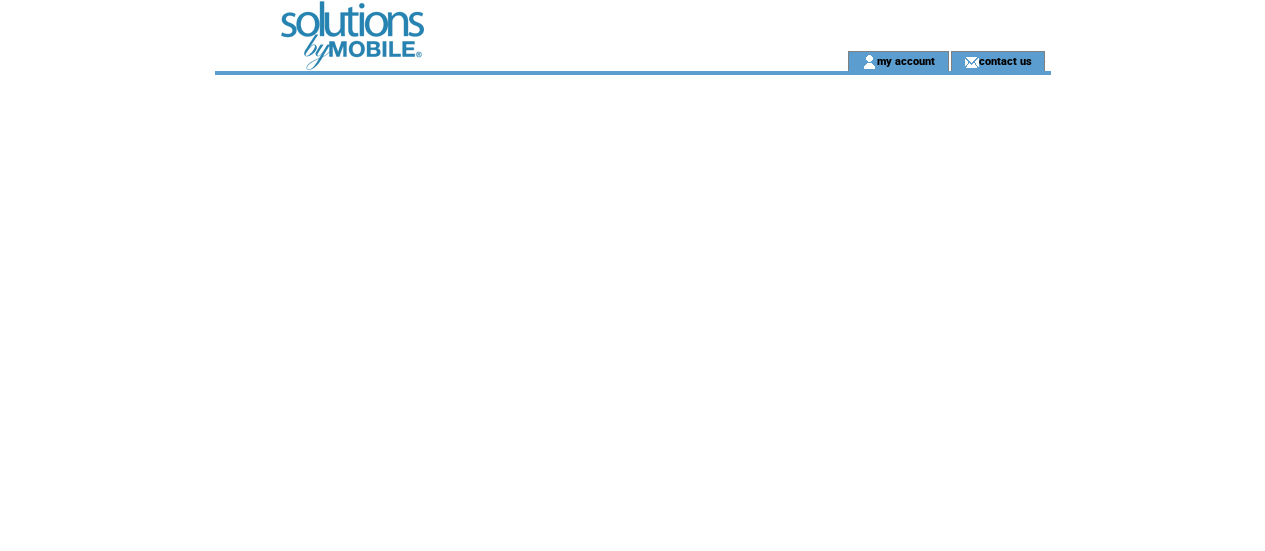 scroll, scrollTop: 0, scrollLeft: 0, axis: both 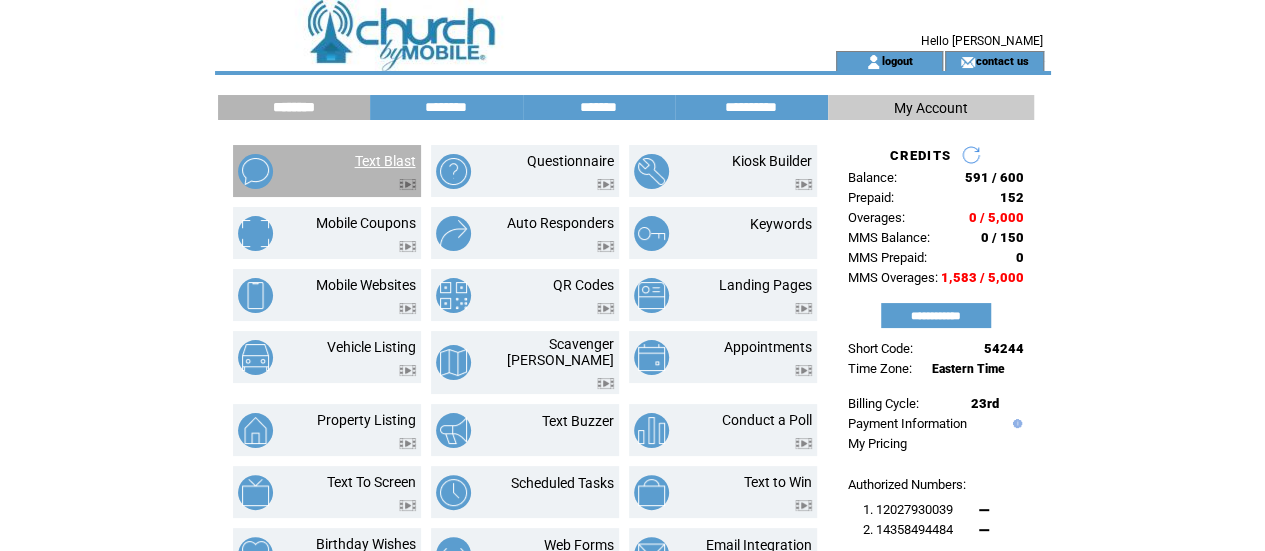 click on "Text Blast" at bounding box center (385, 161) 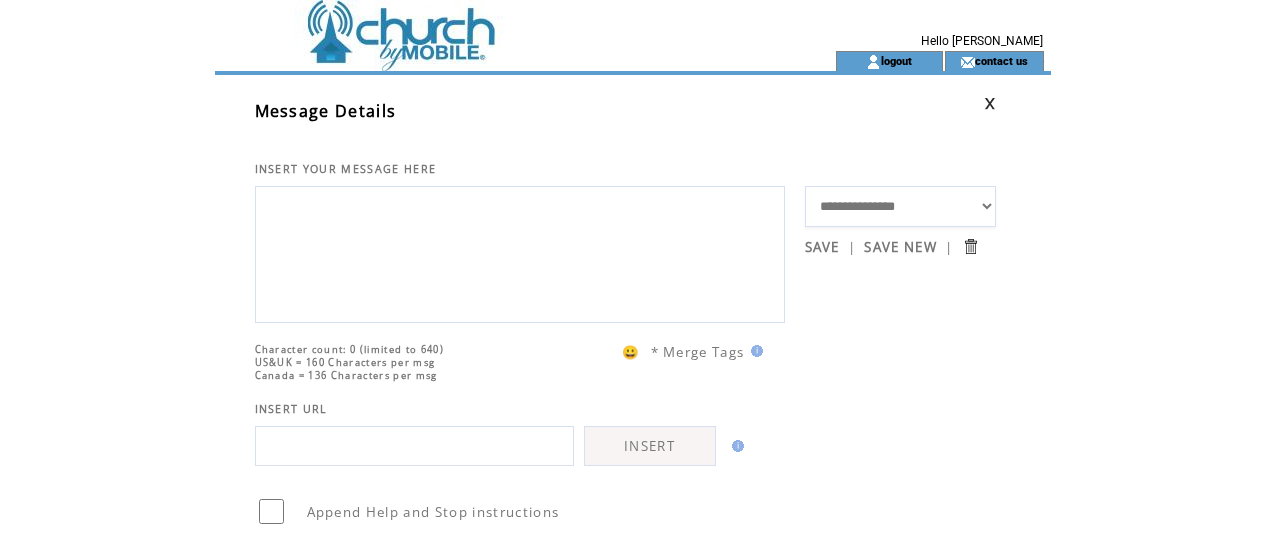 scroll, scrollTop: 0, scrollLeft: 0, axis: both 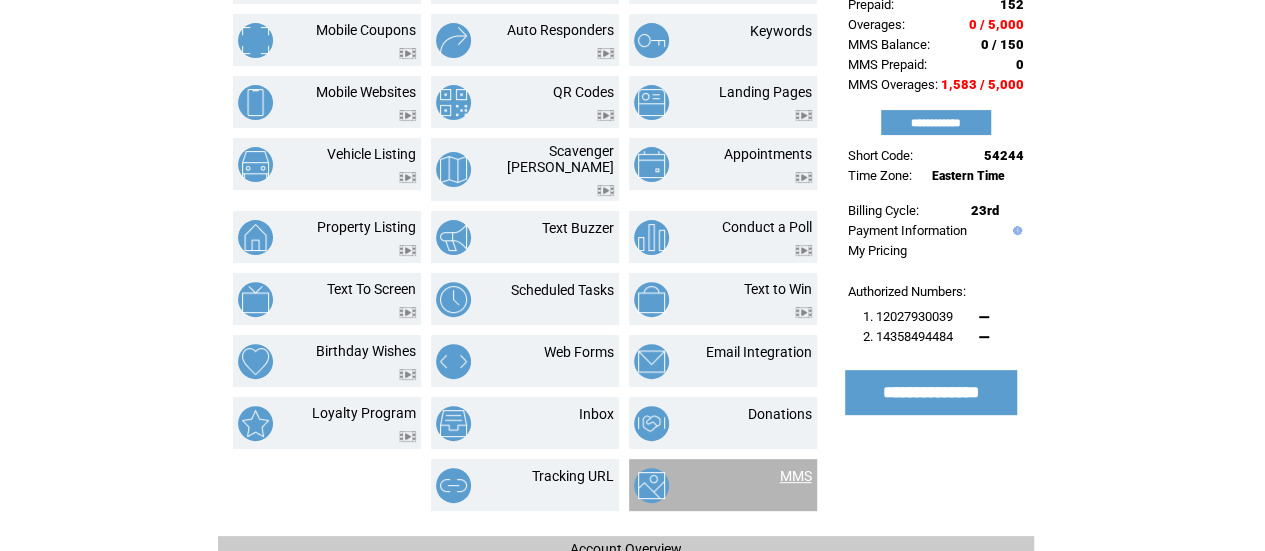 click on "MMS" at bounding box center (796, 476) 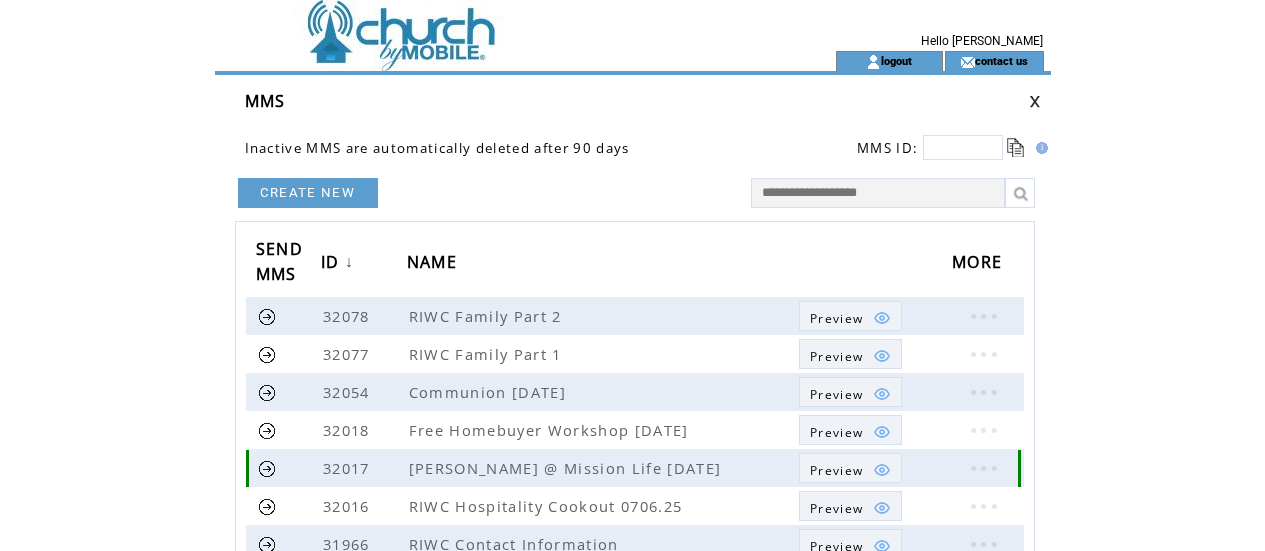 scroll, scrollTop: 0, scrollLeft: 0, axis: both 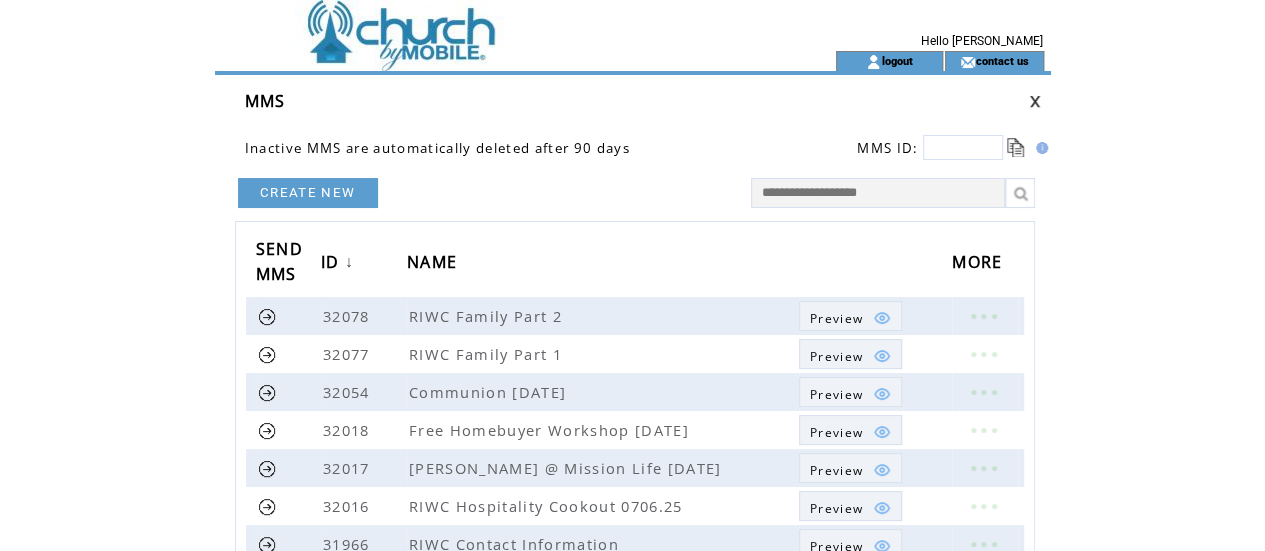 click on "CREATE NEW" at bounding box center [308, 193] 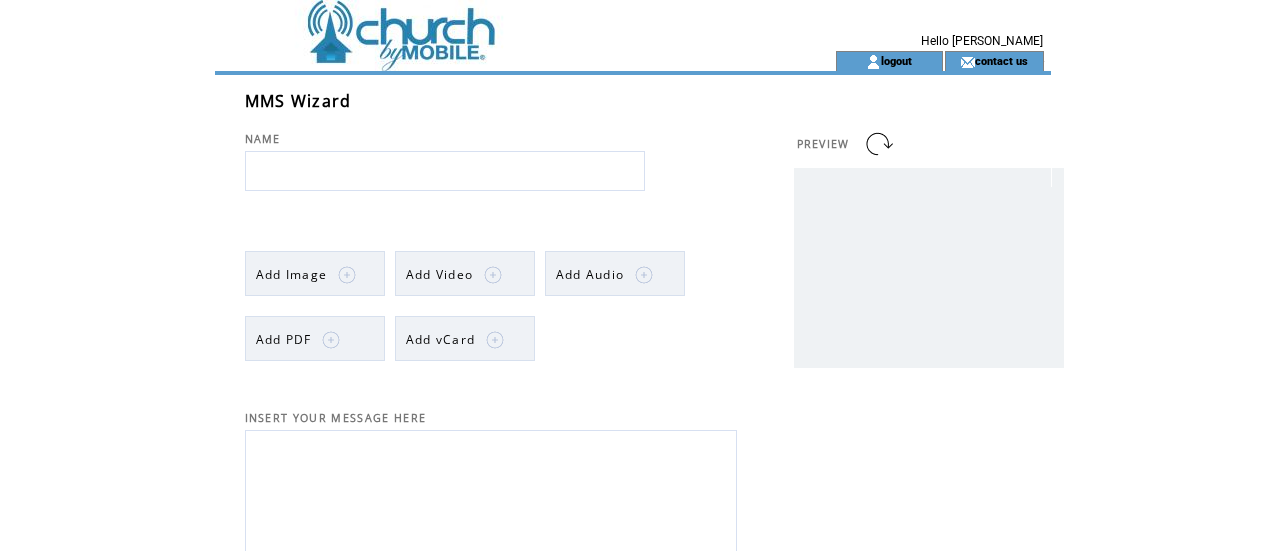 scroll, scrollTop: 0, scrollLeft: 0, axis: both 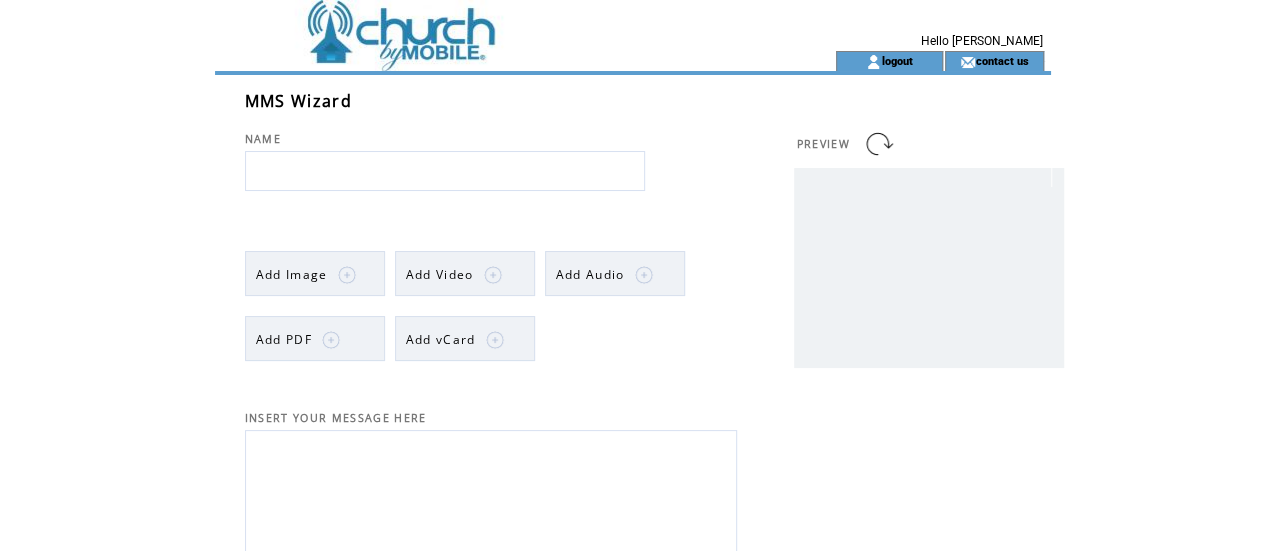 click at bounding box center (445, 171) 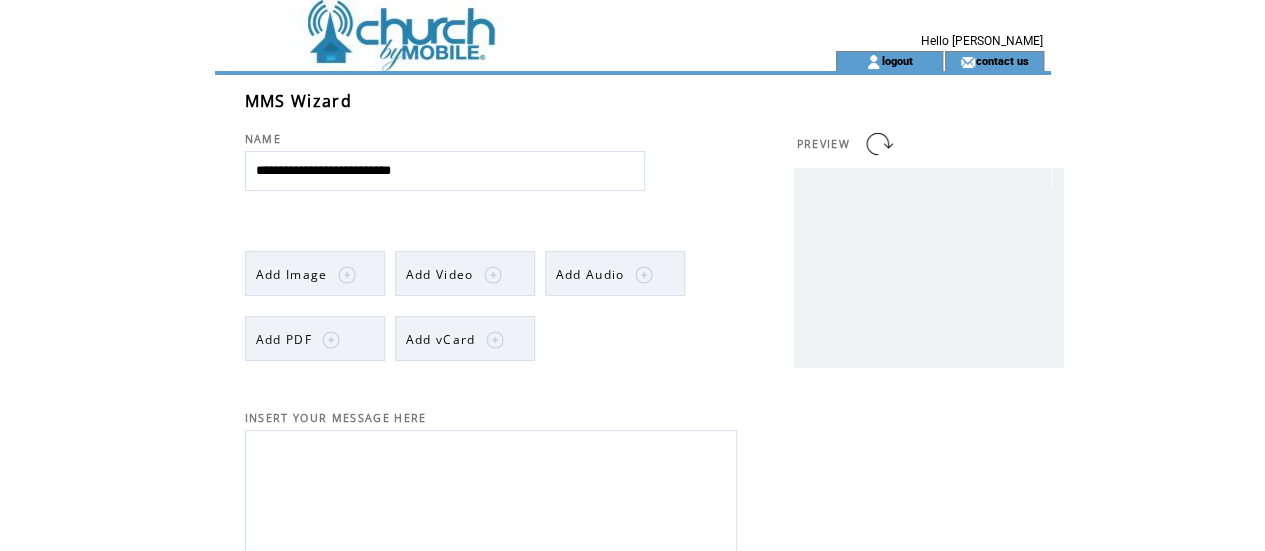 type on "**********" 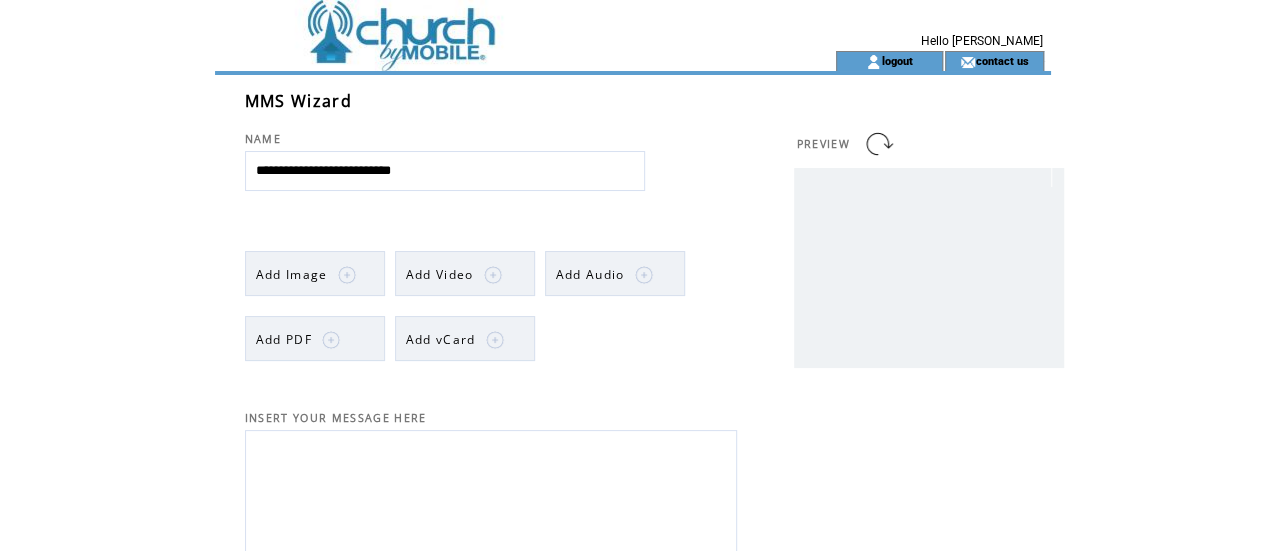 click on "Add Image" at bounding box center (315, 273) 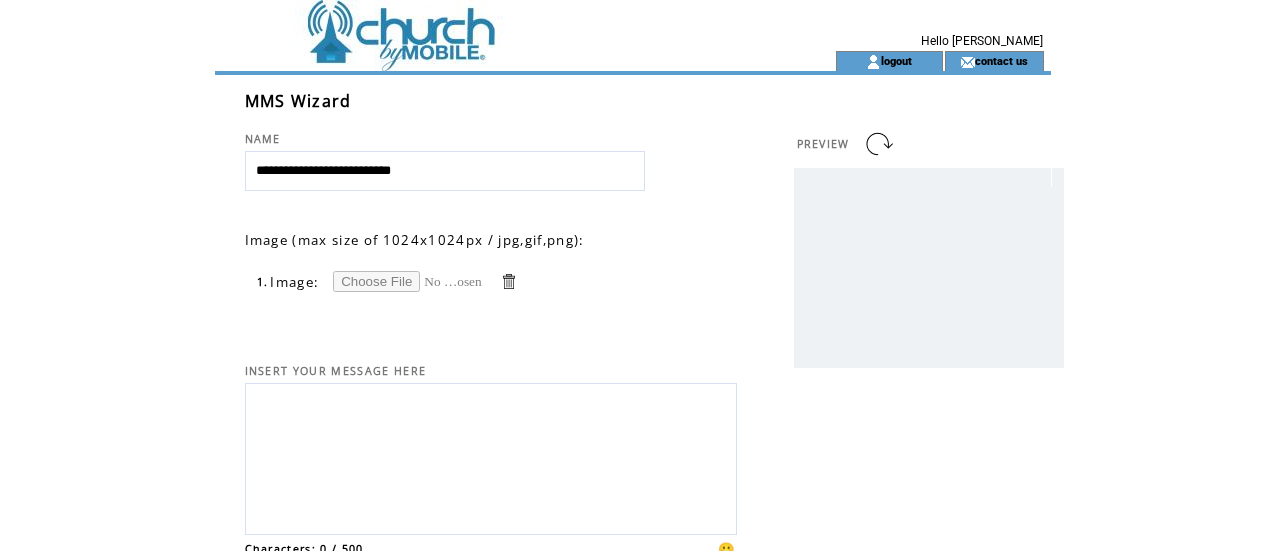 scroll, scrollTop: 0, scrollLeft: 0, axis: both 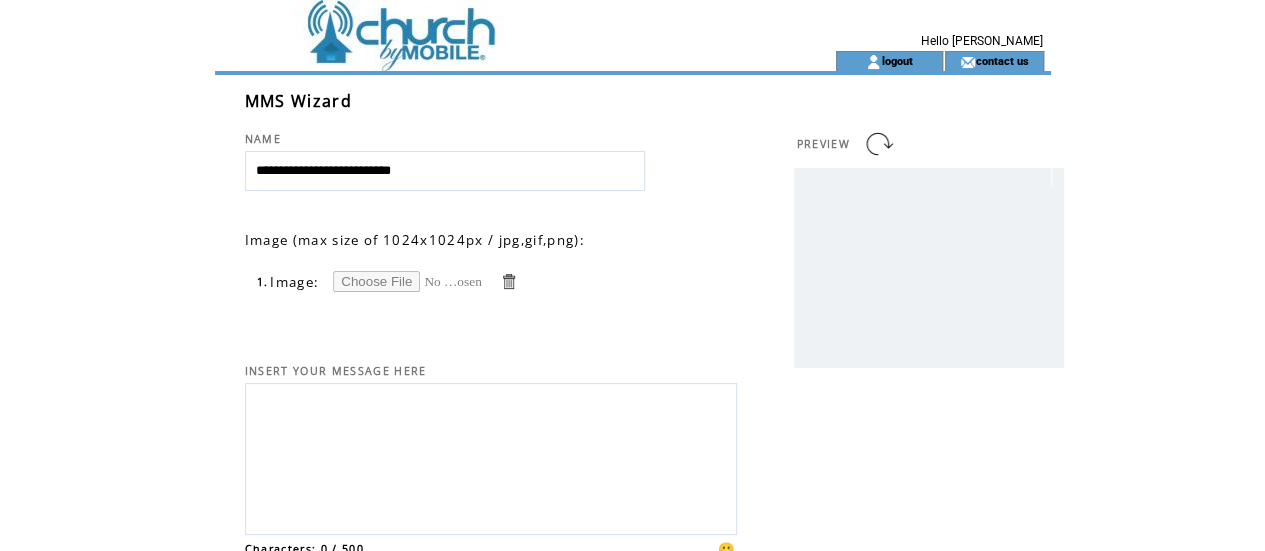 click at bounding box center (408, 281) 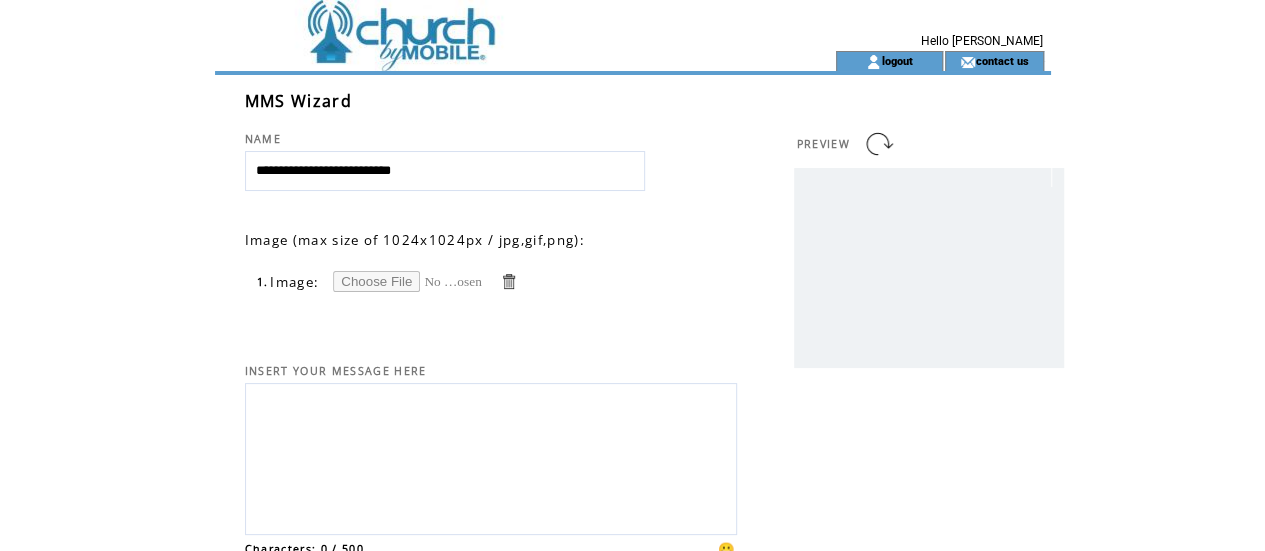type on "**********" 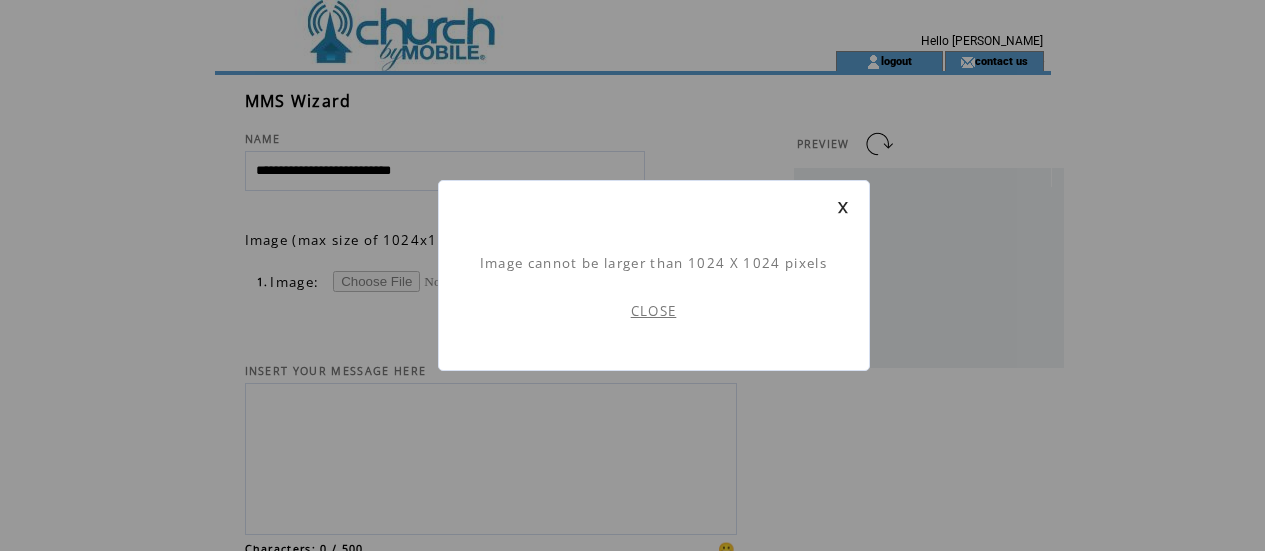 scroll, scrollTop: 1, scrollLeft: 0, axis: vertical 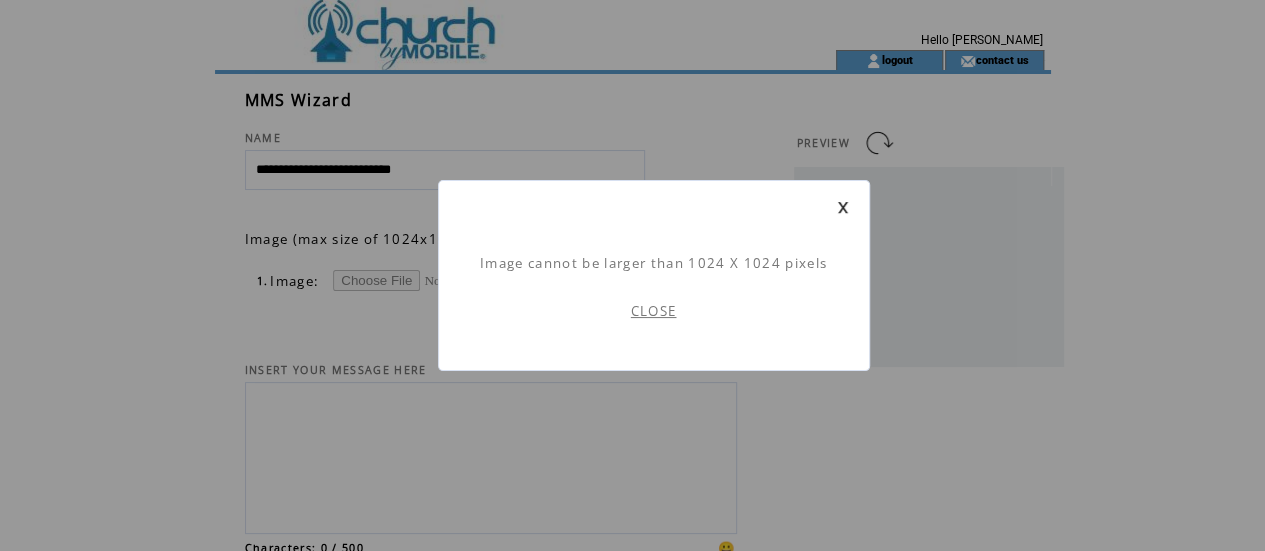 click on "CLOSE" at bounding box center (654, 311) 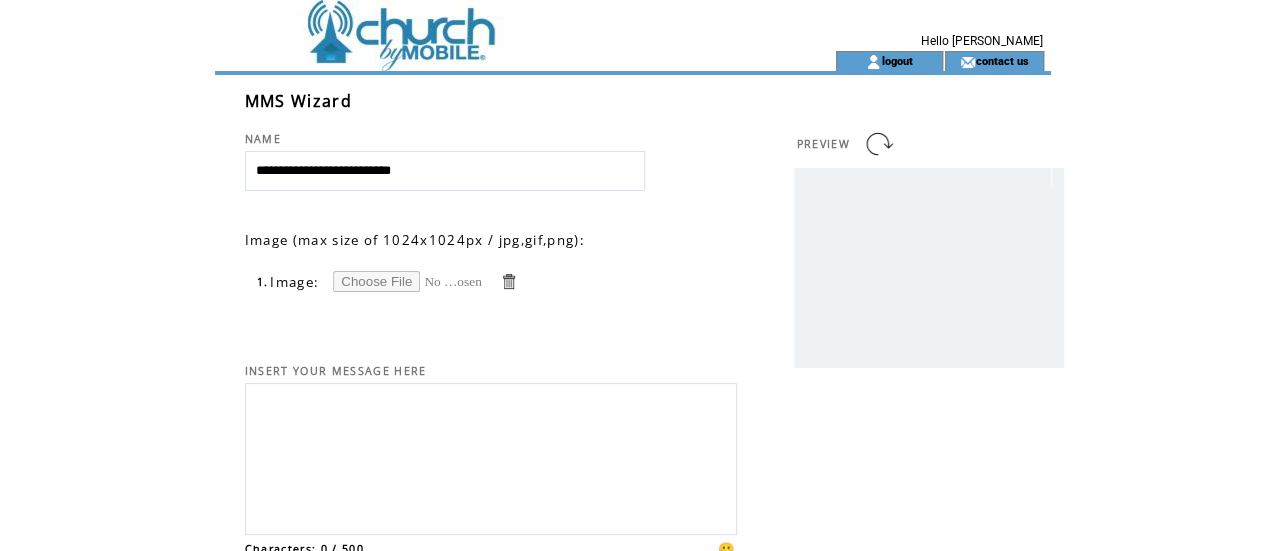 click on "**********" at bounding box center [445, 171] 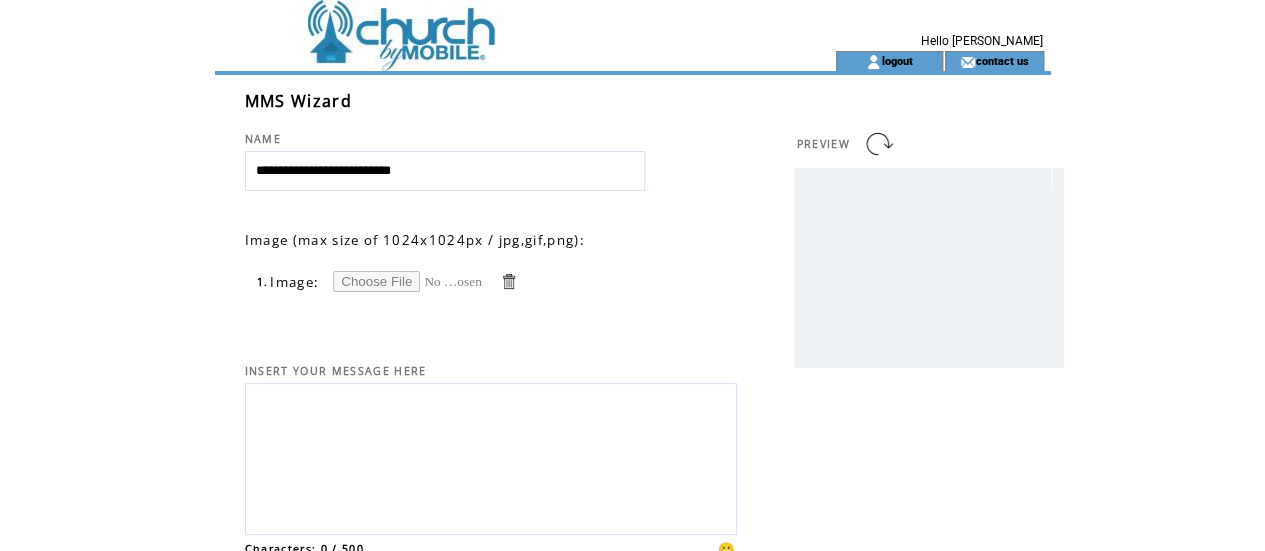 drag, startPoint x: 440, startPoint y: 220, endPoint x: 554, endPoint y: 209, distance: 114.52947 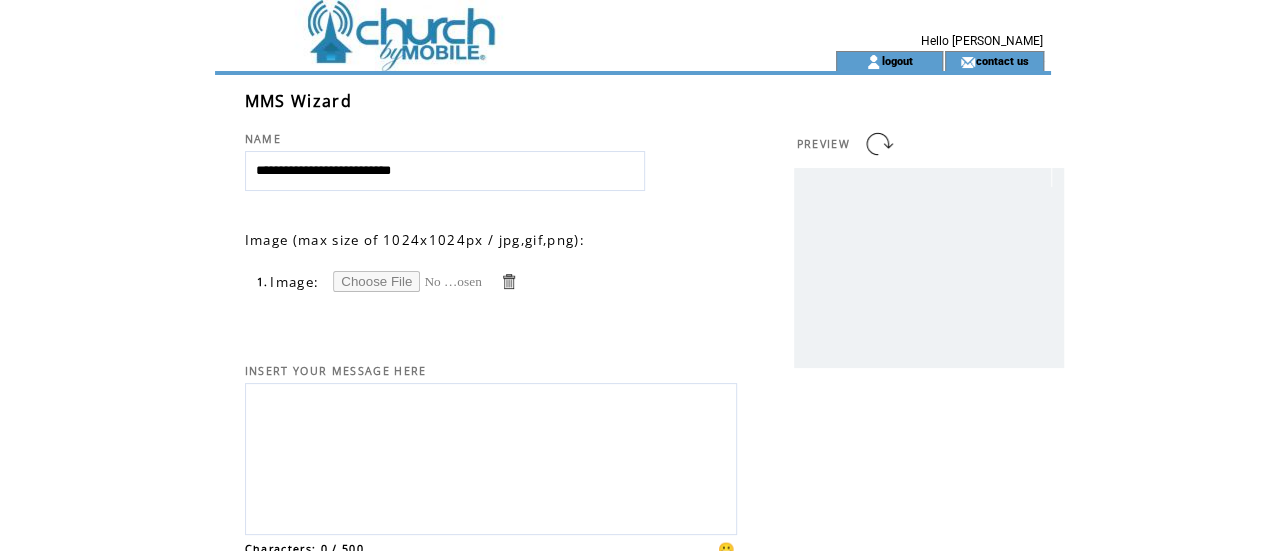 click at bounding box center [491, 211] 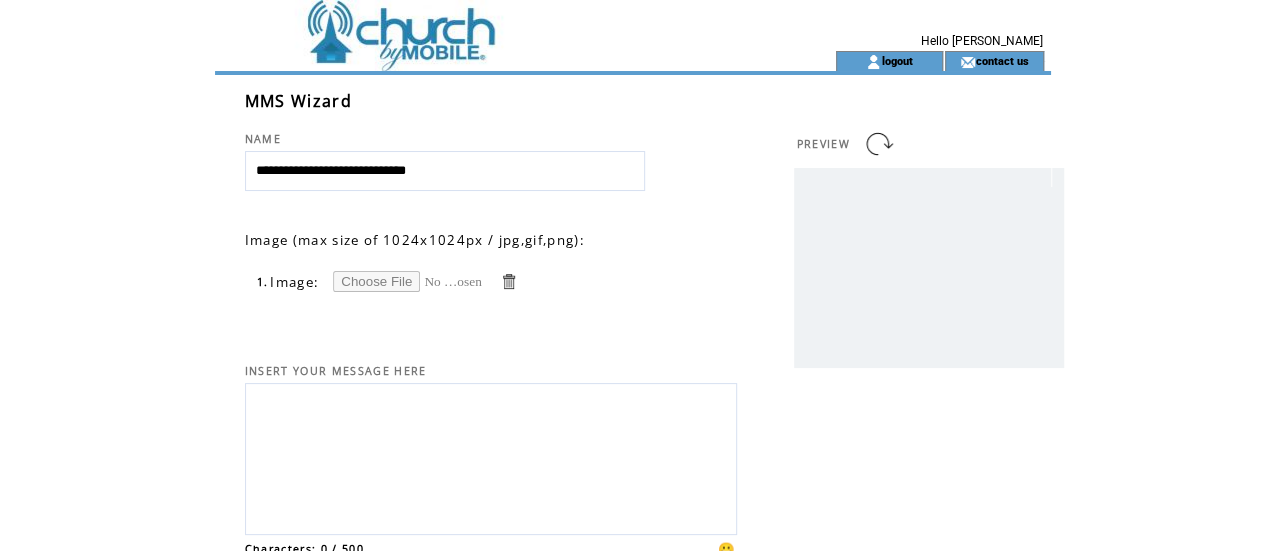 type on "**********" 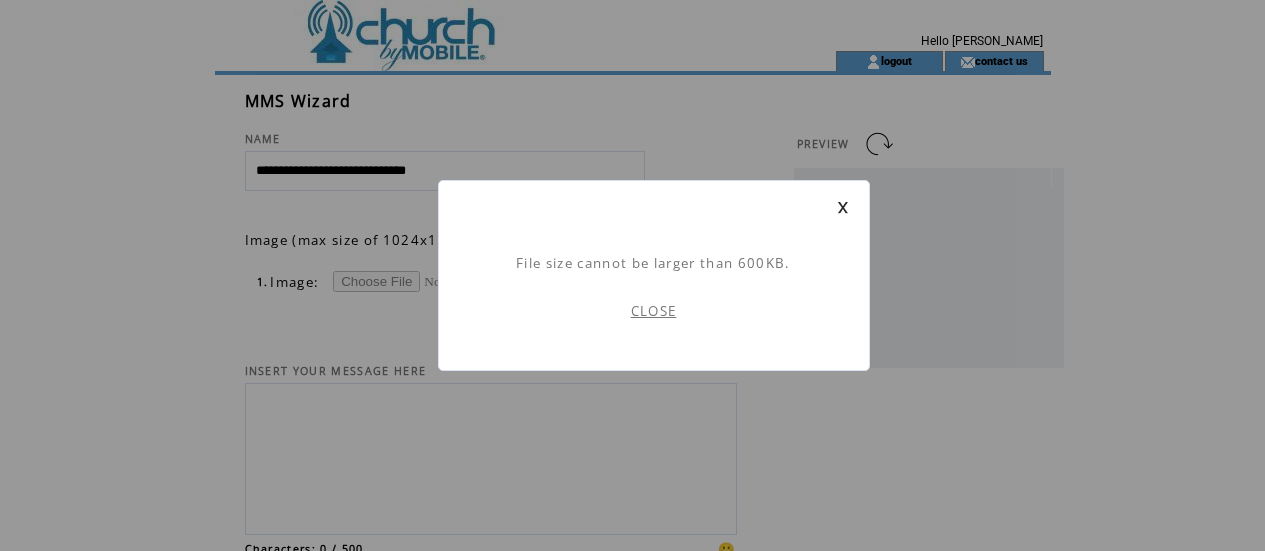 scroll, scrollTop: 1, scrollLeft: 0, axis: vertical 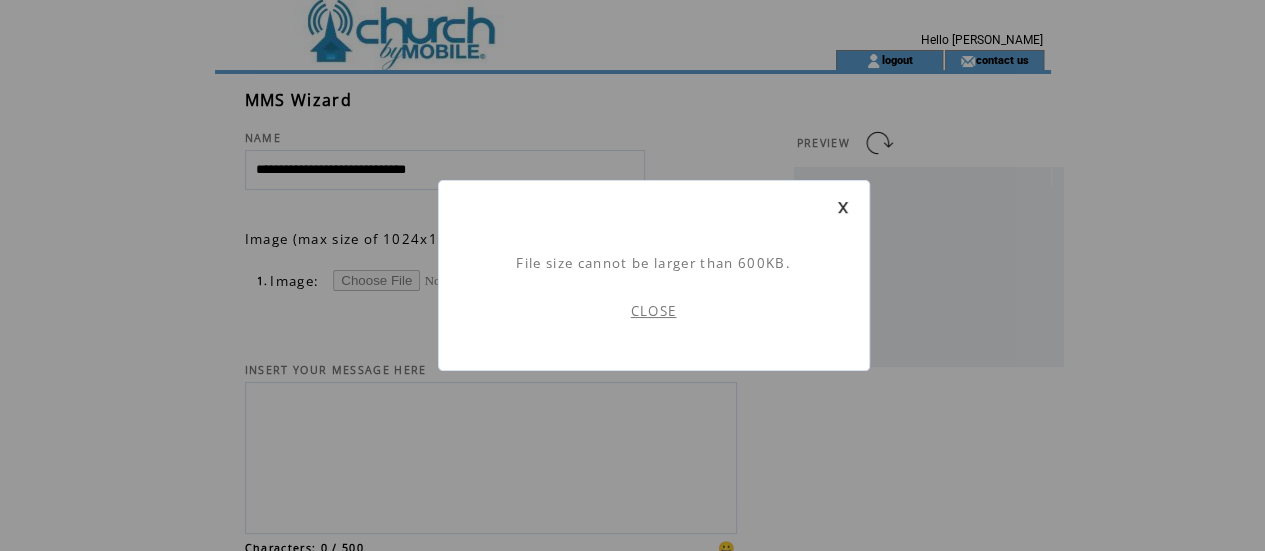 click on "CLOSE" at bounding box center [654, 311] 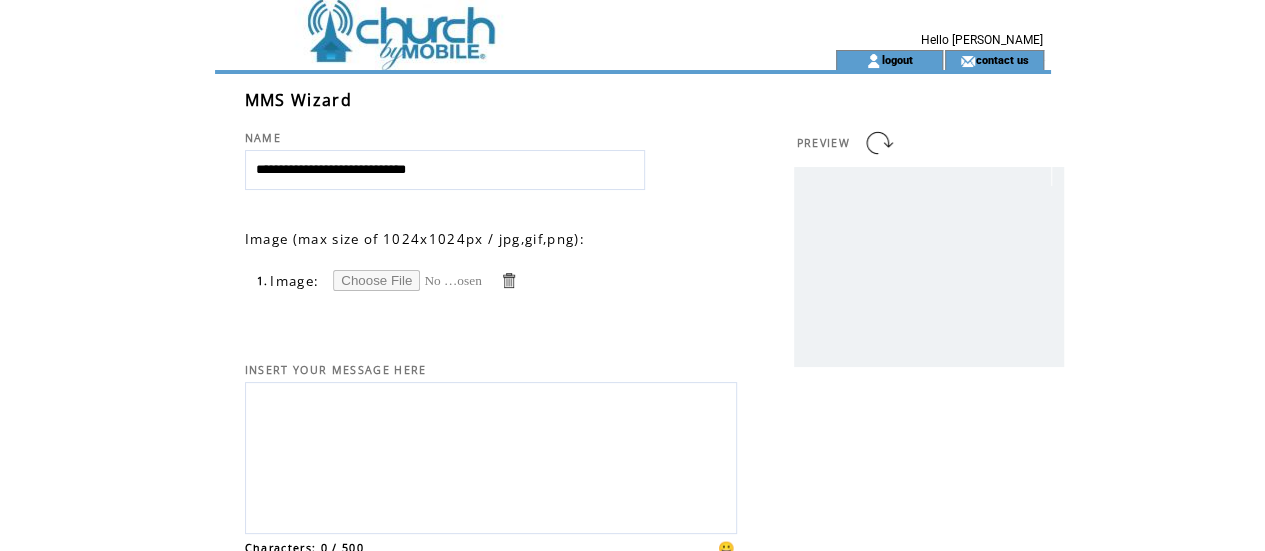 scroll, scrollTop: 0, scrollLeft: 0, axis: both 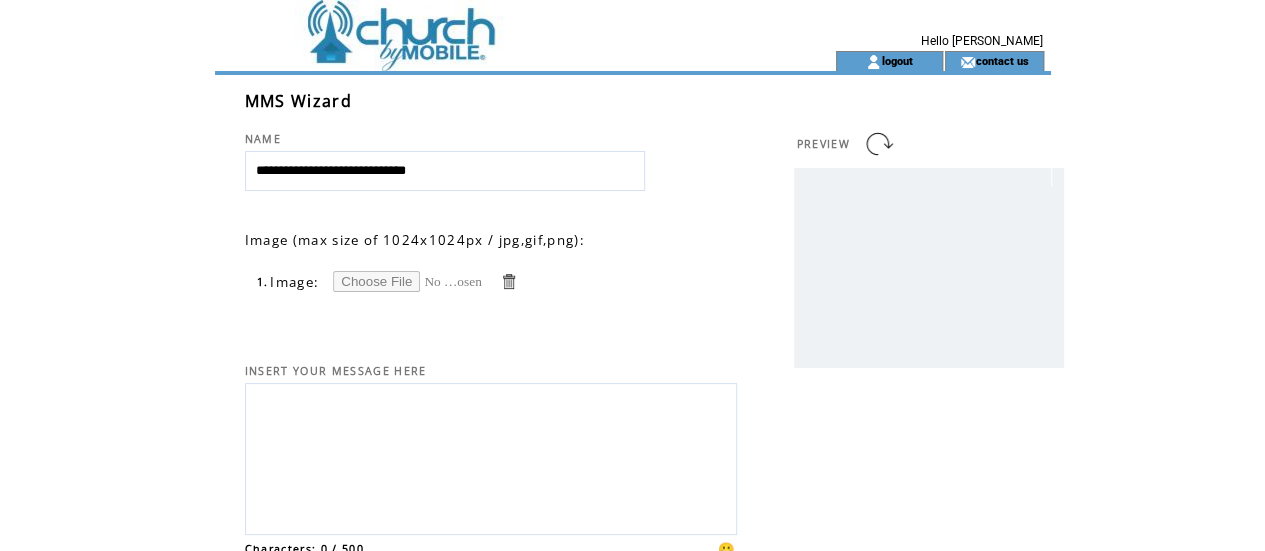 click at bounding box center [408, 281] 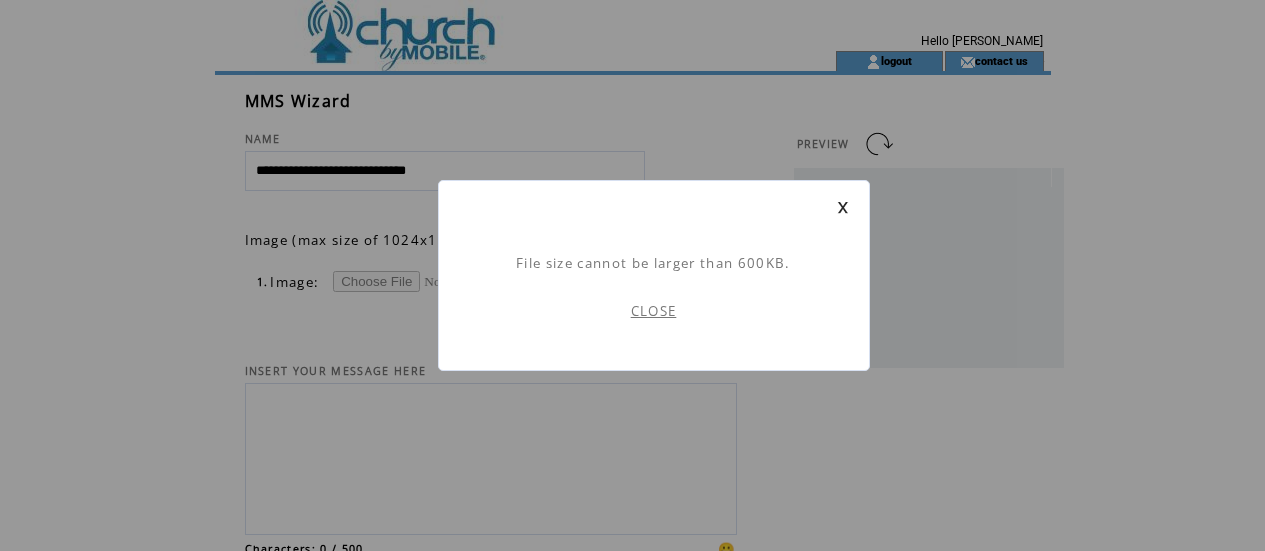 scroll, scrollTop: 1, scrollLeft: 0, axis: vertical 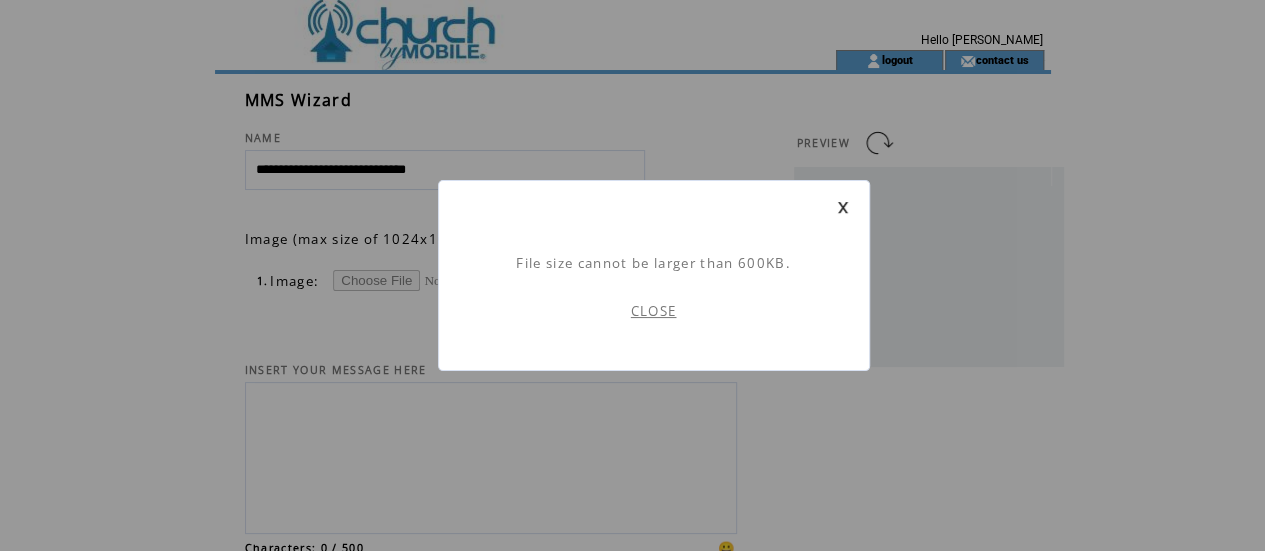 click on "CLOSE" at bounding box center [654, 311] 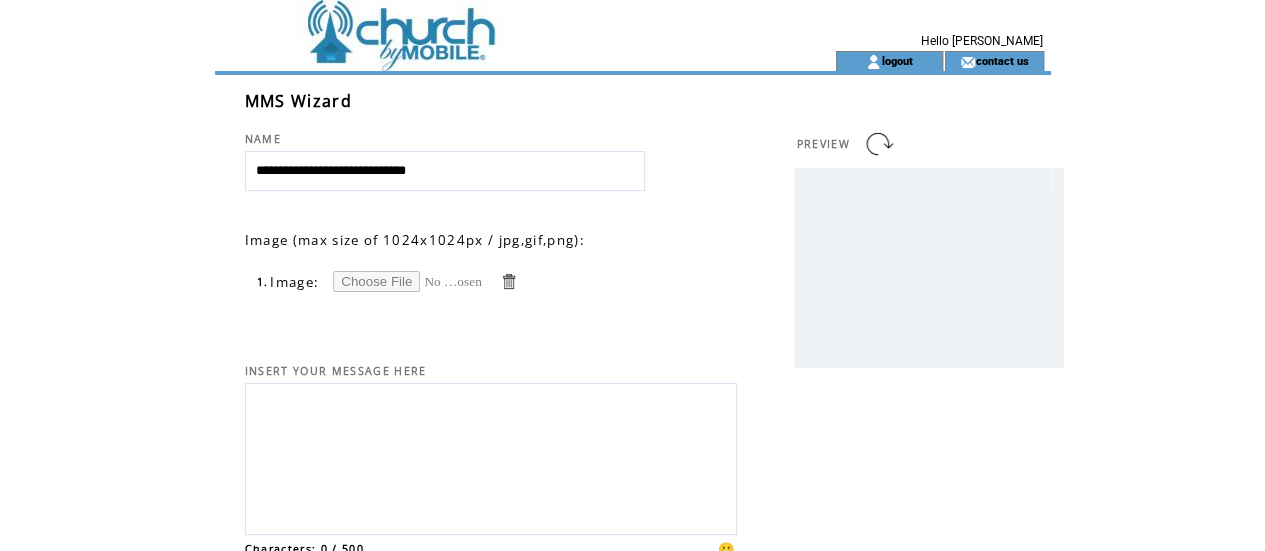 click at bounding box center (489, 25) 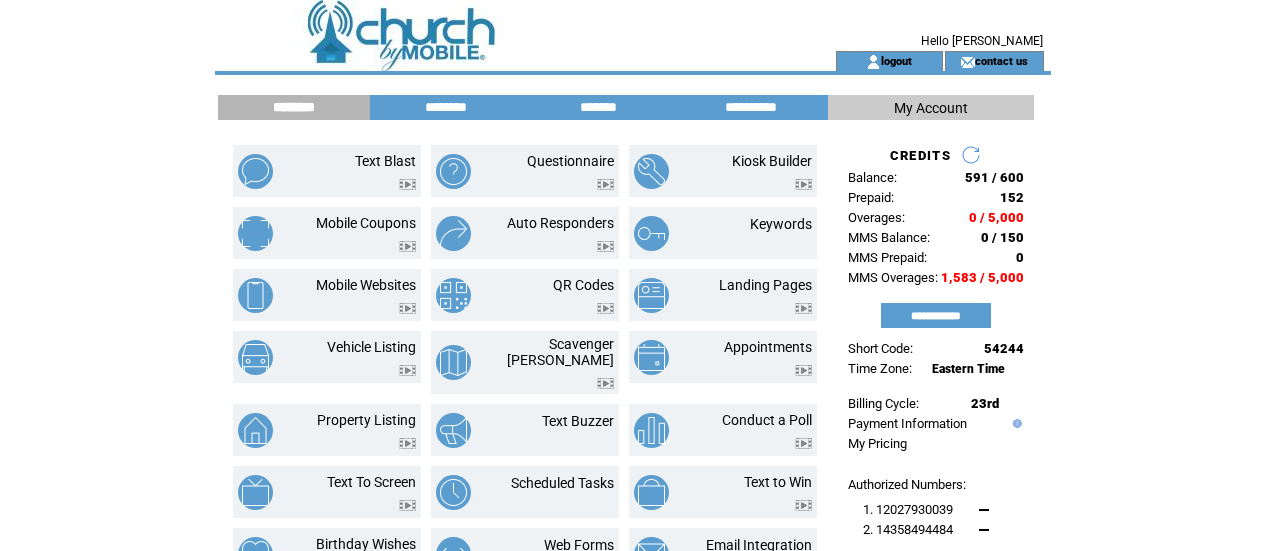 scroll, scrollTop: 0, scrollLeft: 0, axis: both 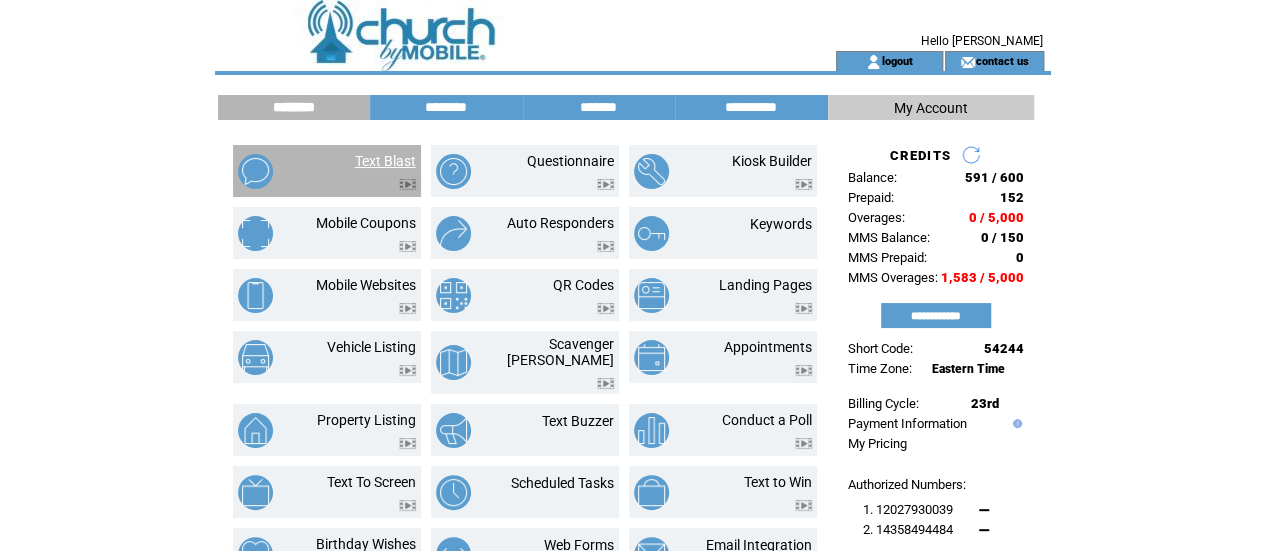 click on "Text Blast" at bounding box center [385, 161] 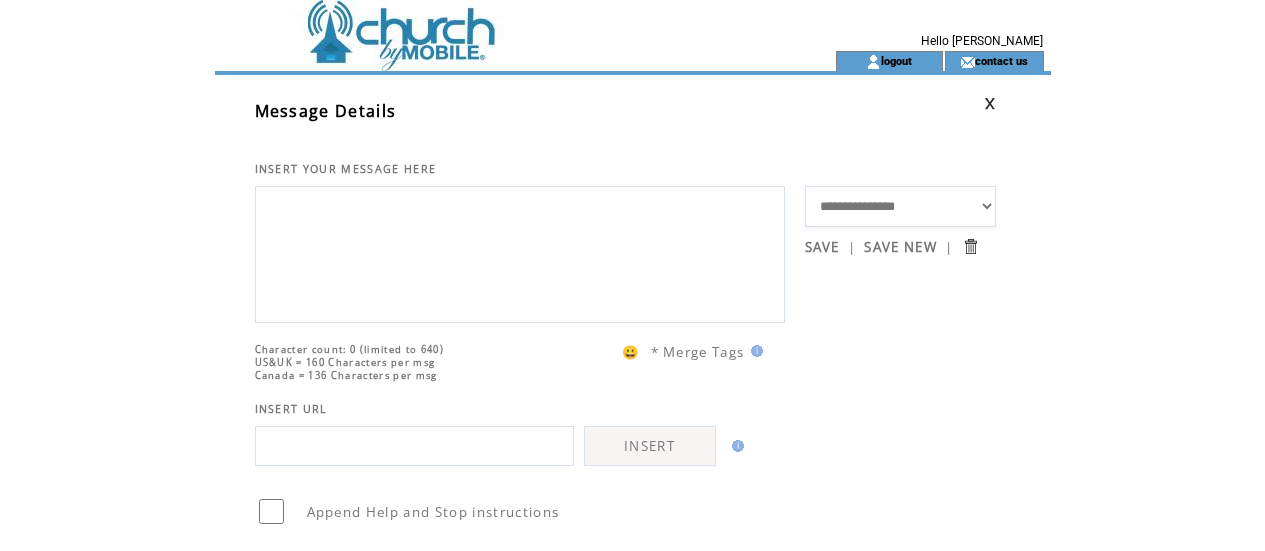 scroll, scrollTop: 0, scrollLeft: 0, axis: both 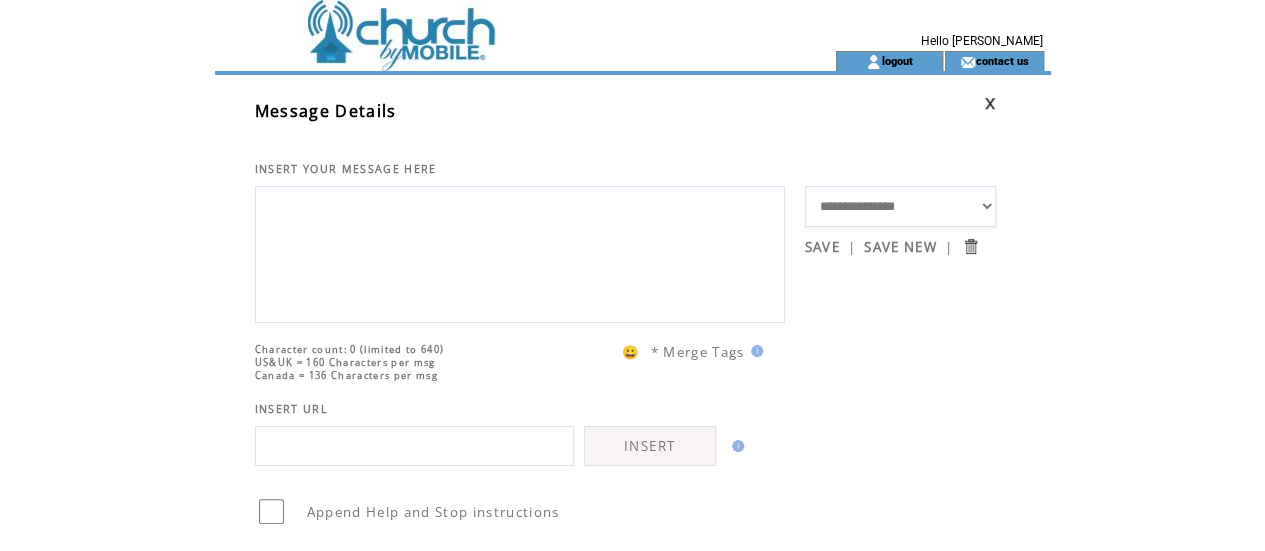 click on "**********" at bounding box center [900, 206] 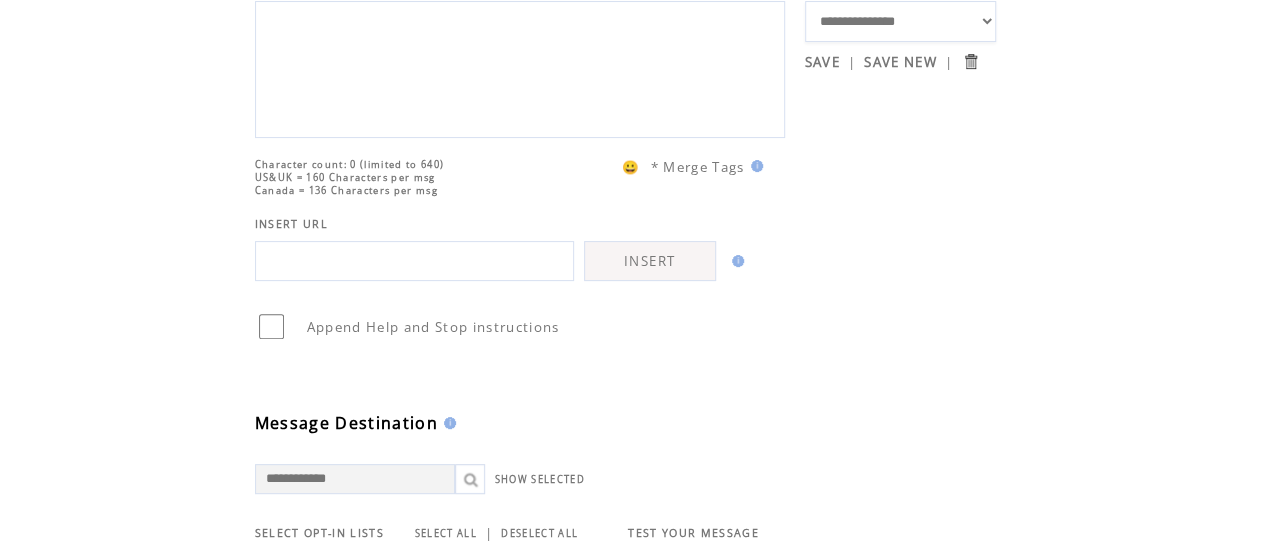scroll, scrollTop: 0, scrollLeft: 0, axis: both 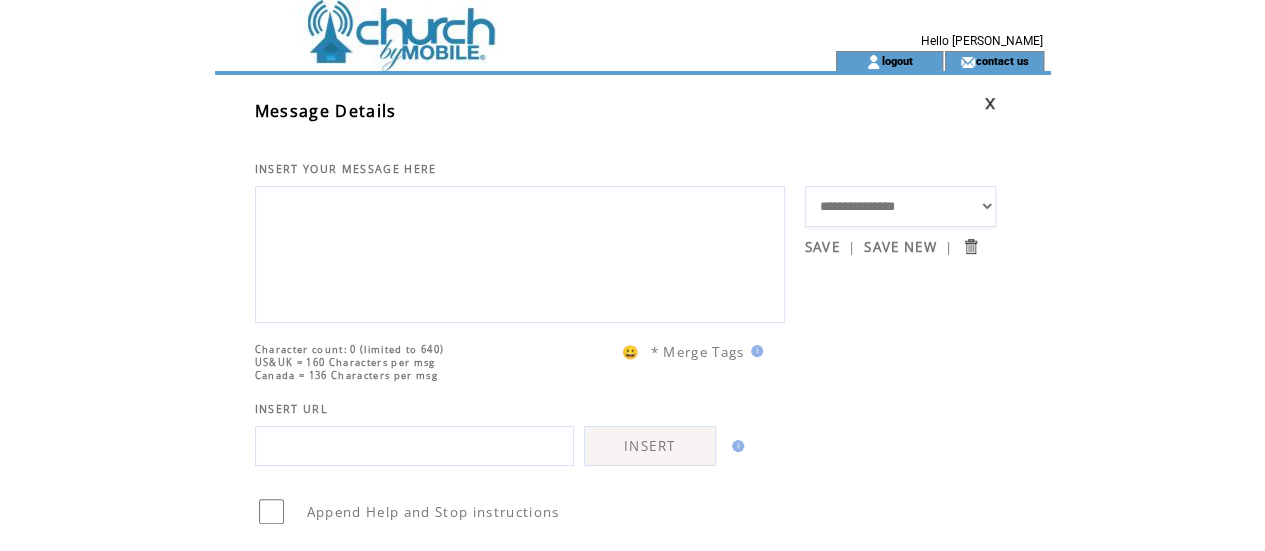 click at bounding box center (489, 25) 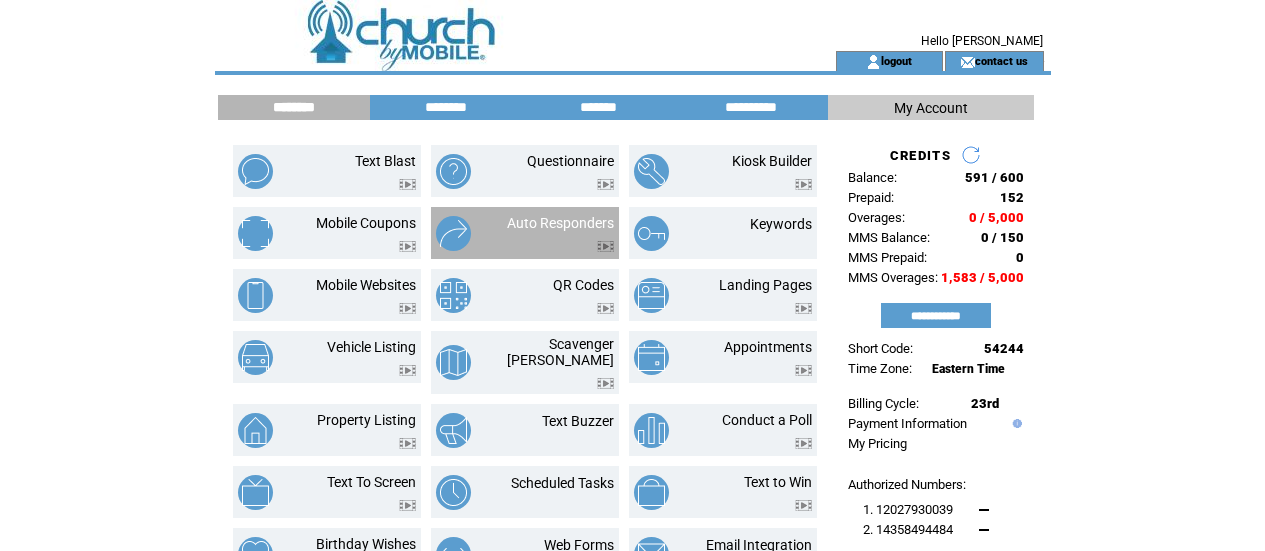 scroll, scrollTop: 0, scrollLeft: 0, axis: both 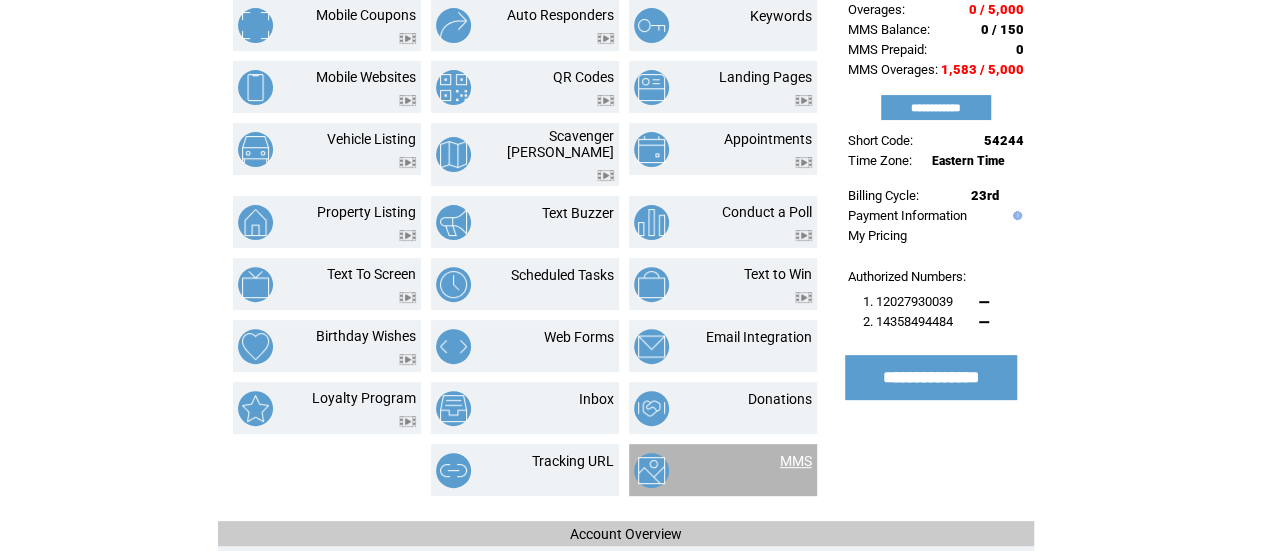 click on "MMS" at bounding box center [796, 461] 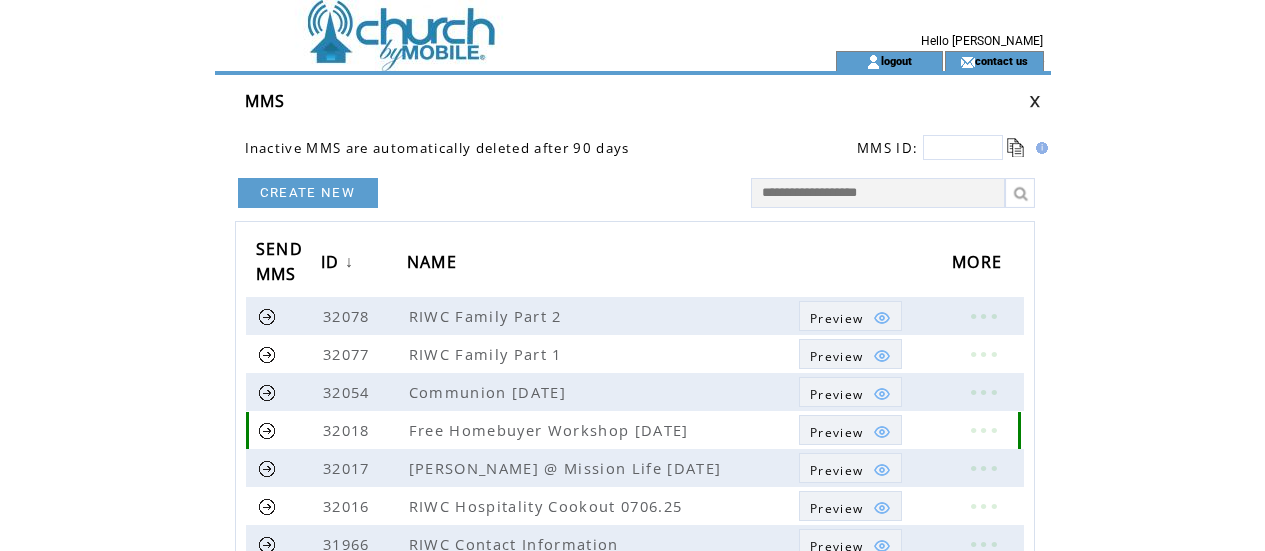 scroll, scrollTop: 0, scrollLeft: 0, axis: both 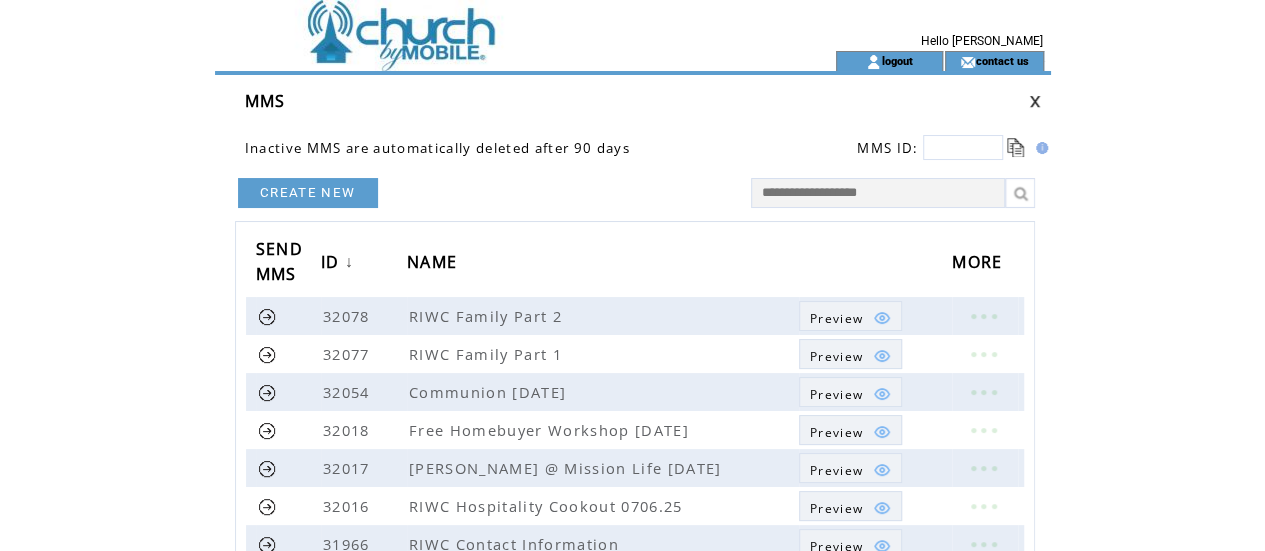 click on "CREATE NEW" at bounding box center [308, 193] 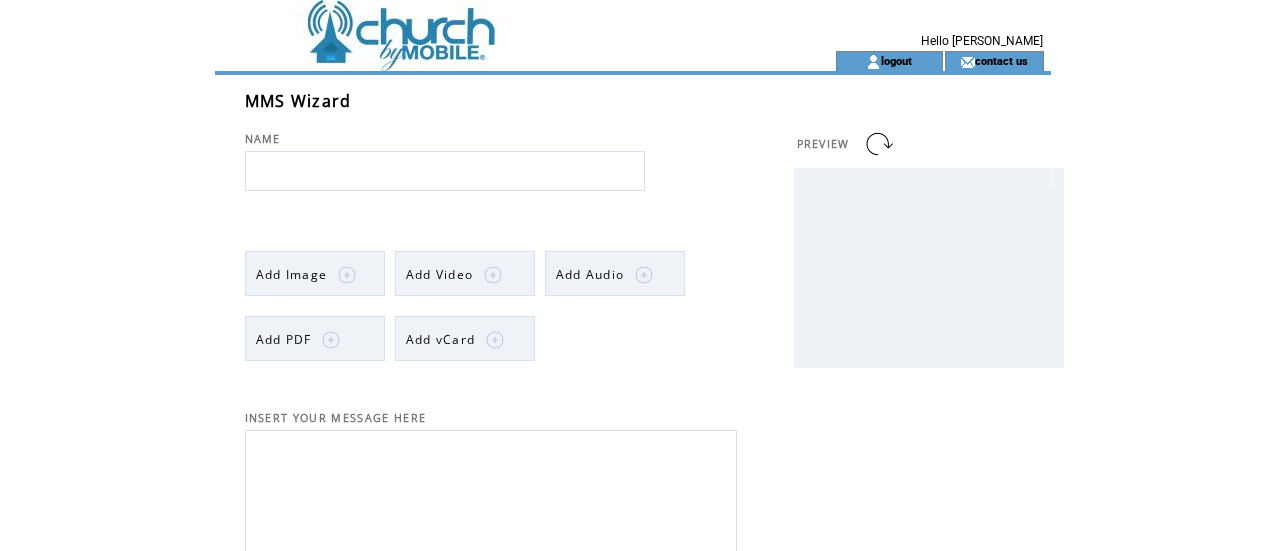 scroll, scrollTop: 0, scrollLeft: 0, axis: both 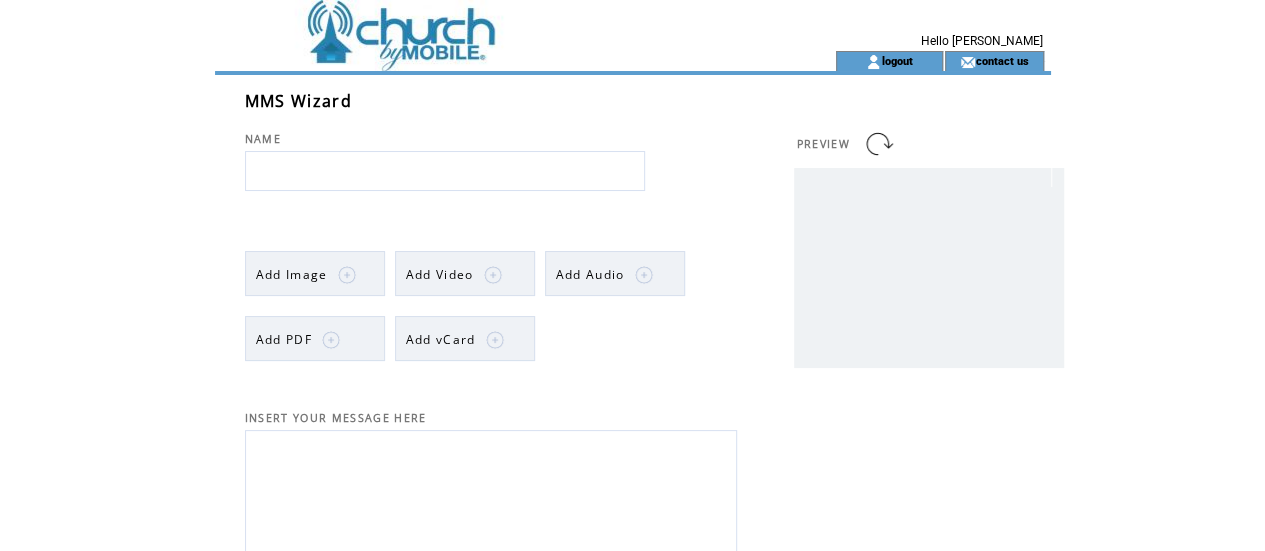 click at bounding box center [445, 171] 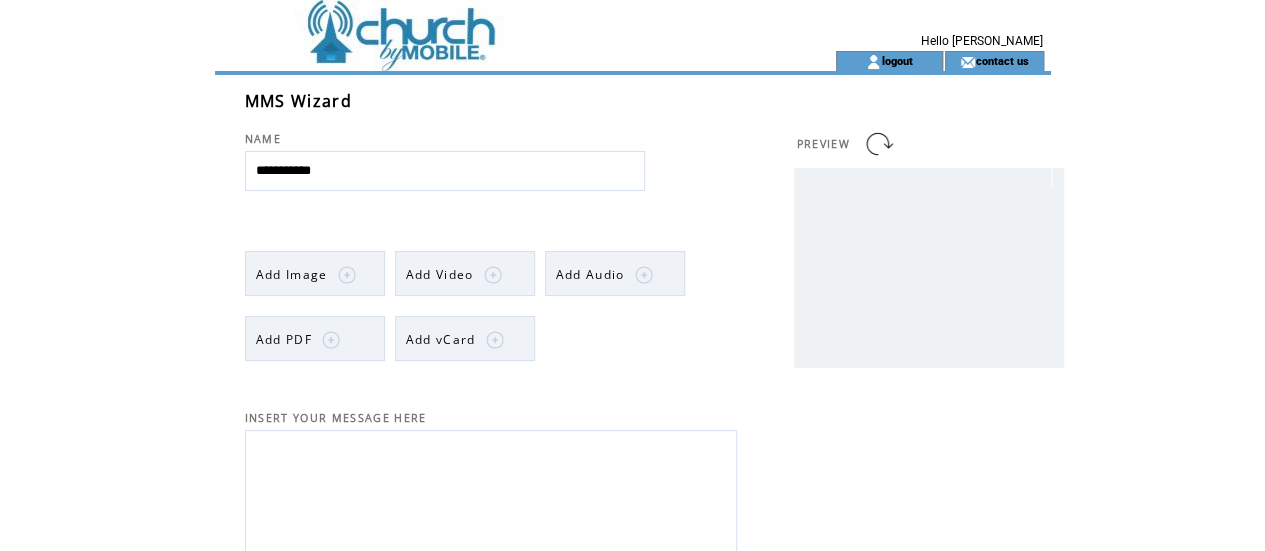 click on "**********" at bounding box center [445, 171] 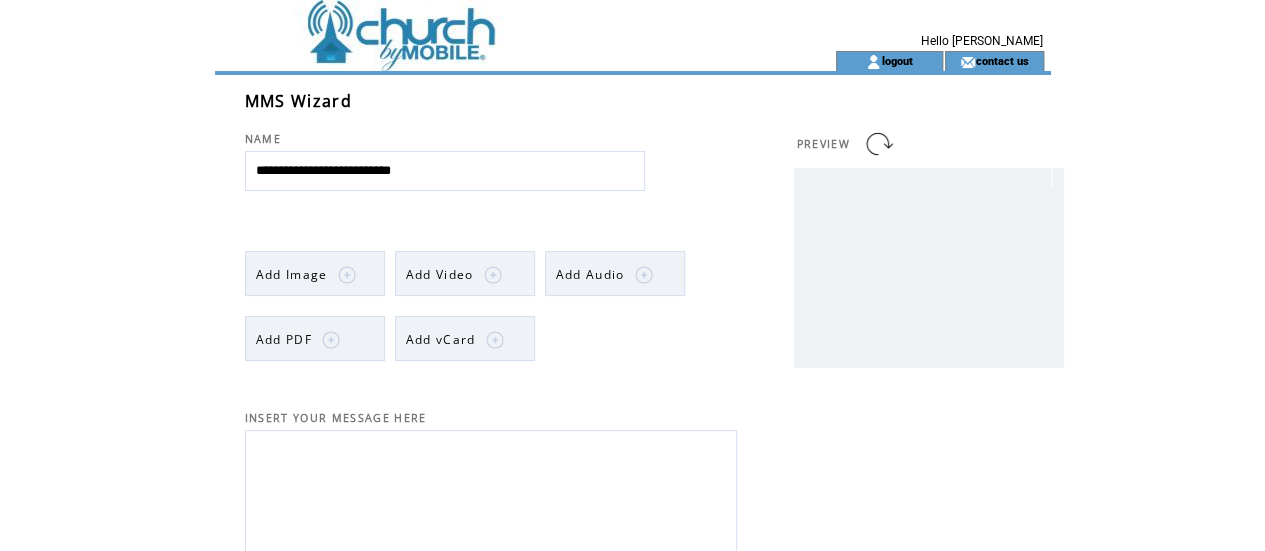 click on "Add Image" at bounding box center [292, 274] 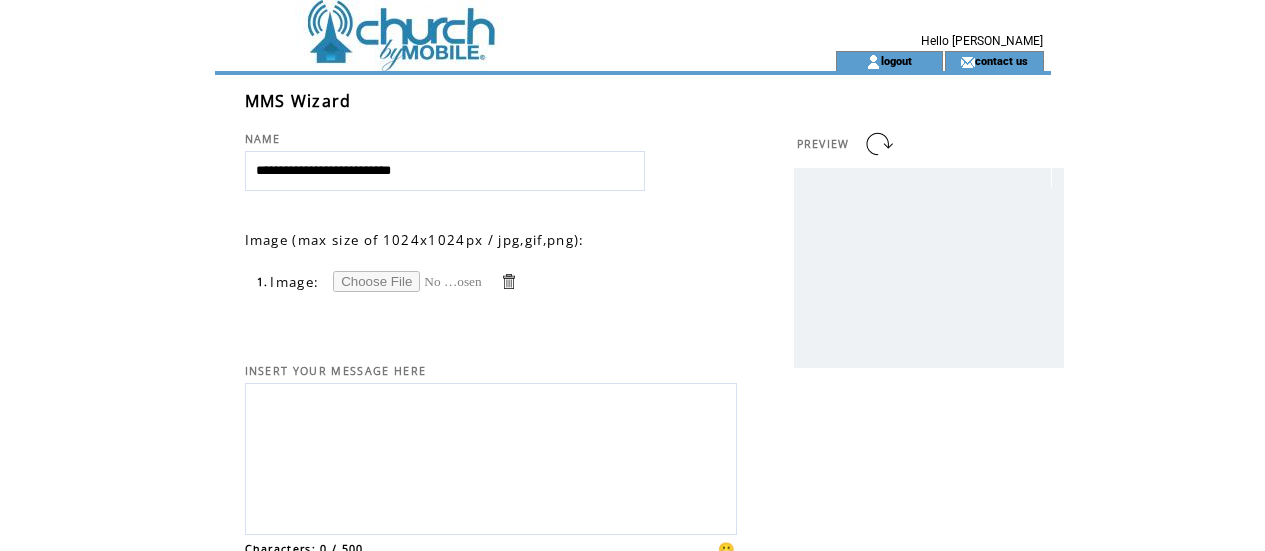 scroll, scrollTop: 0, scrollLeft: 0, axis: both 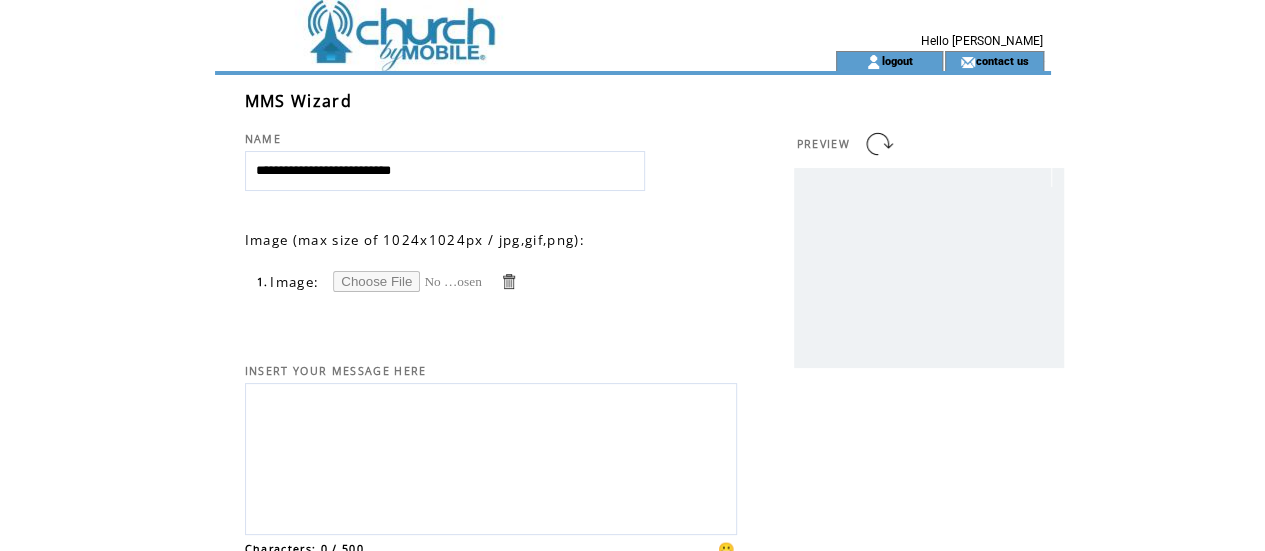 click at bounding box center (408, 281) 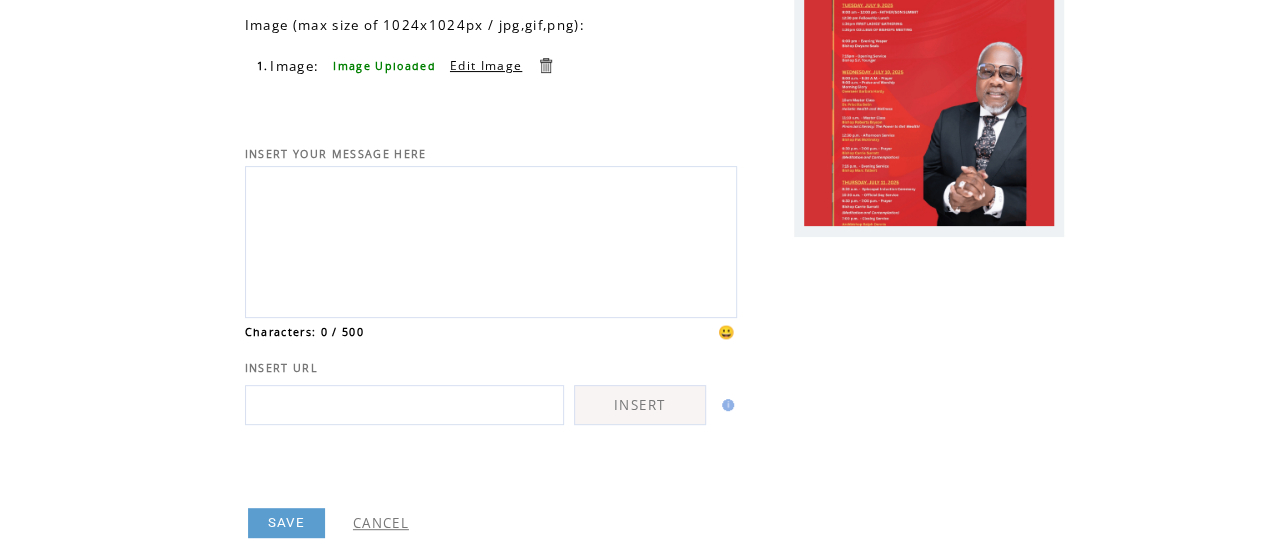 scroll, scrollTop: 198, scrollLeft: 0, axis: vertical 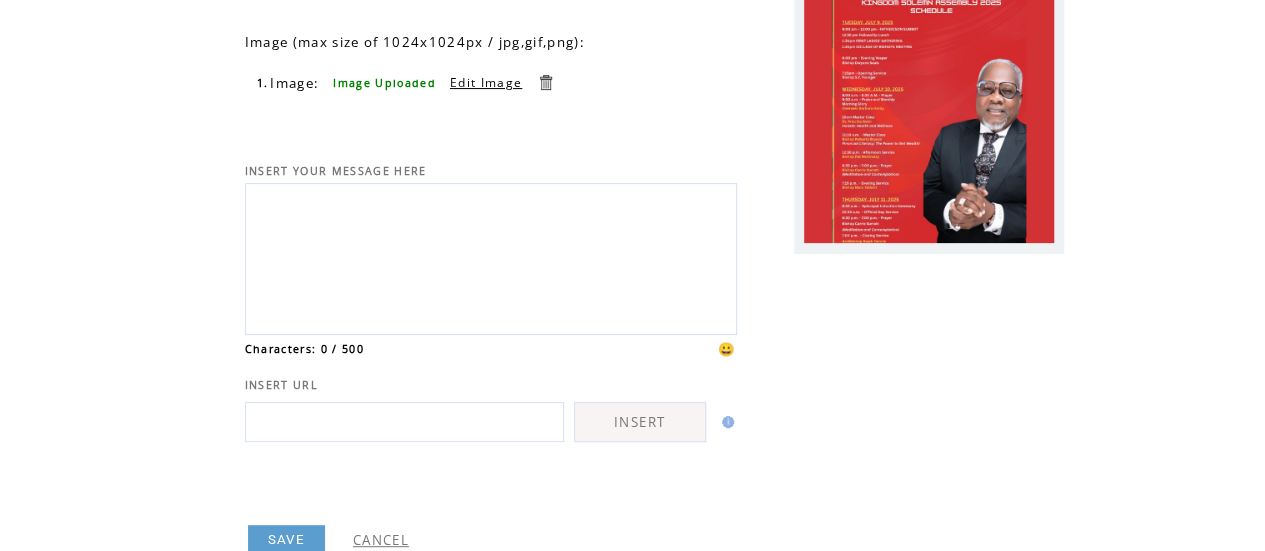 click at bounding box center [491, 256] 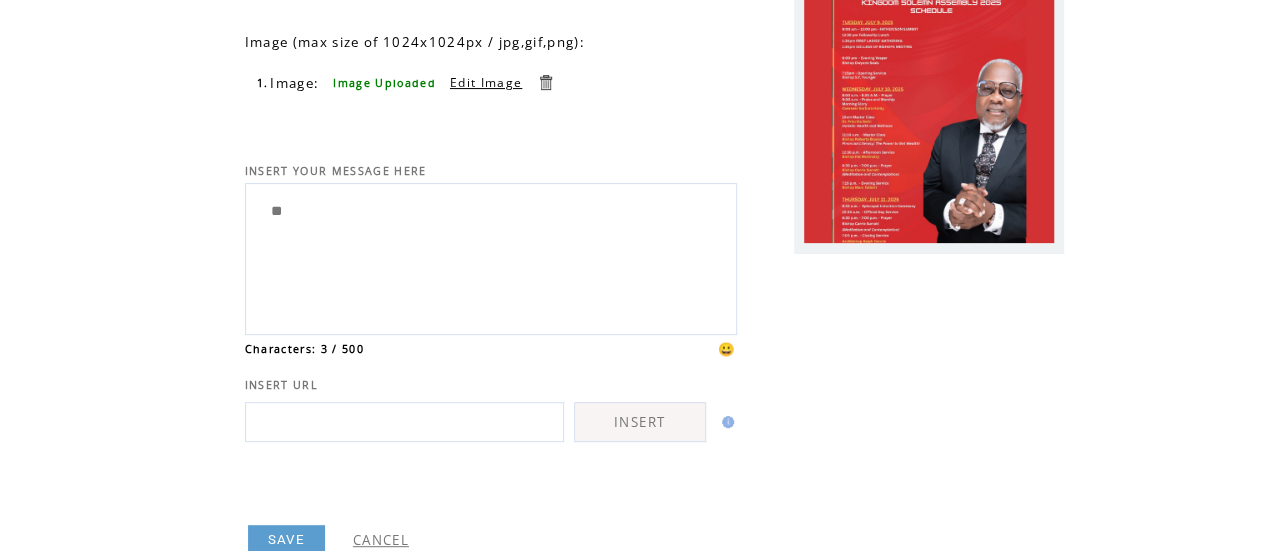 type on "*" 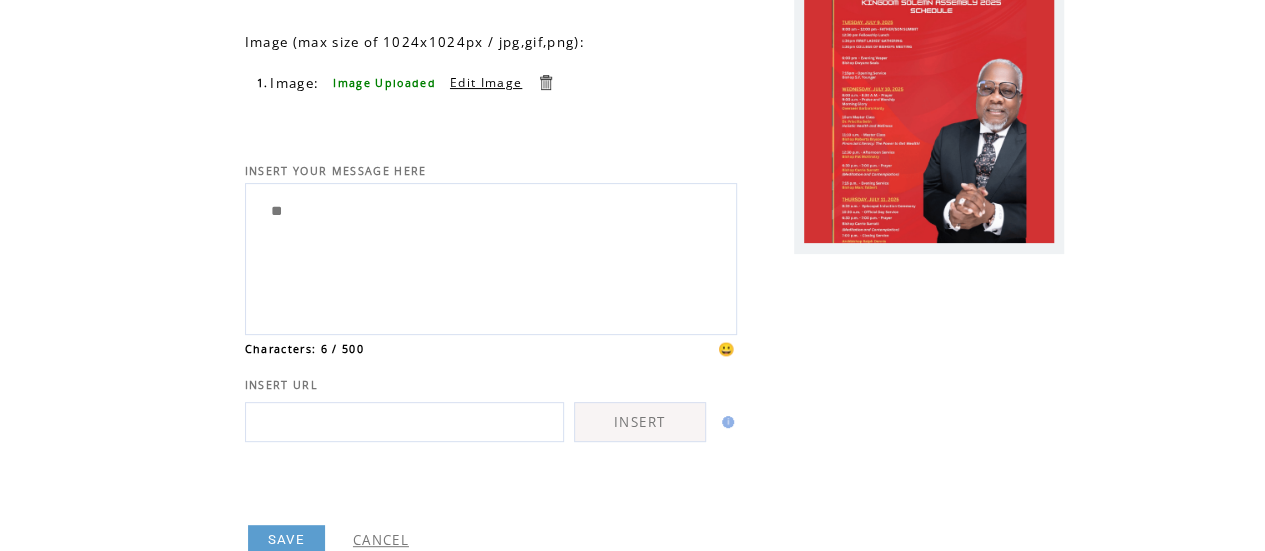 type on "*" 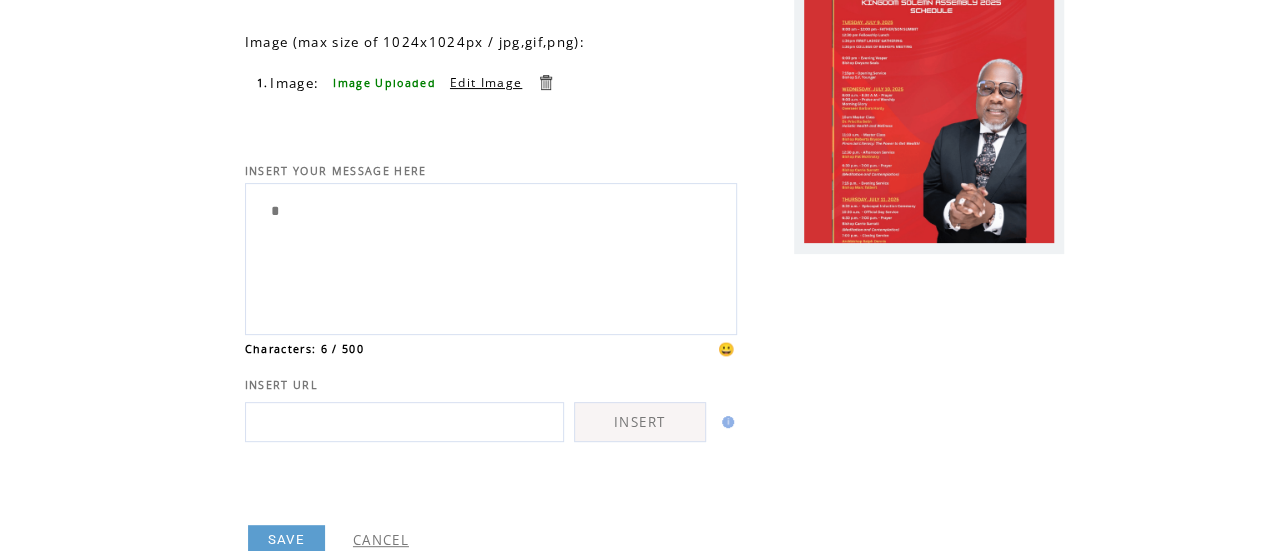 type 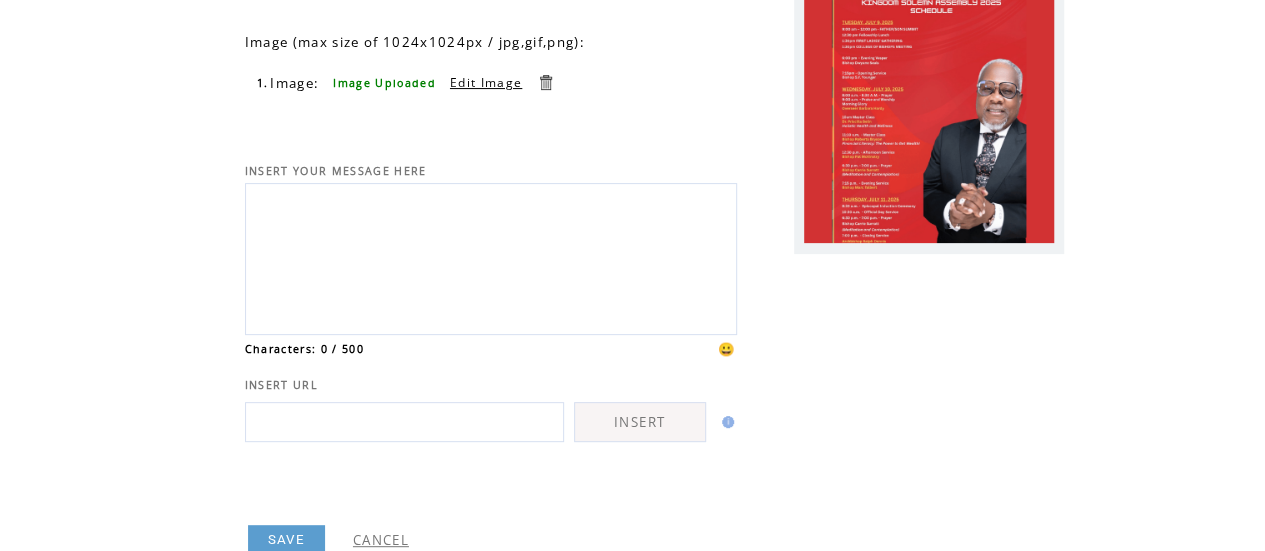 scroll, scrollTop: 302, scrollLeft: 0, axis: vertical 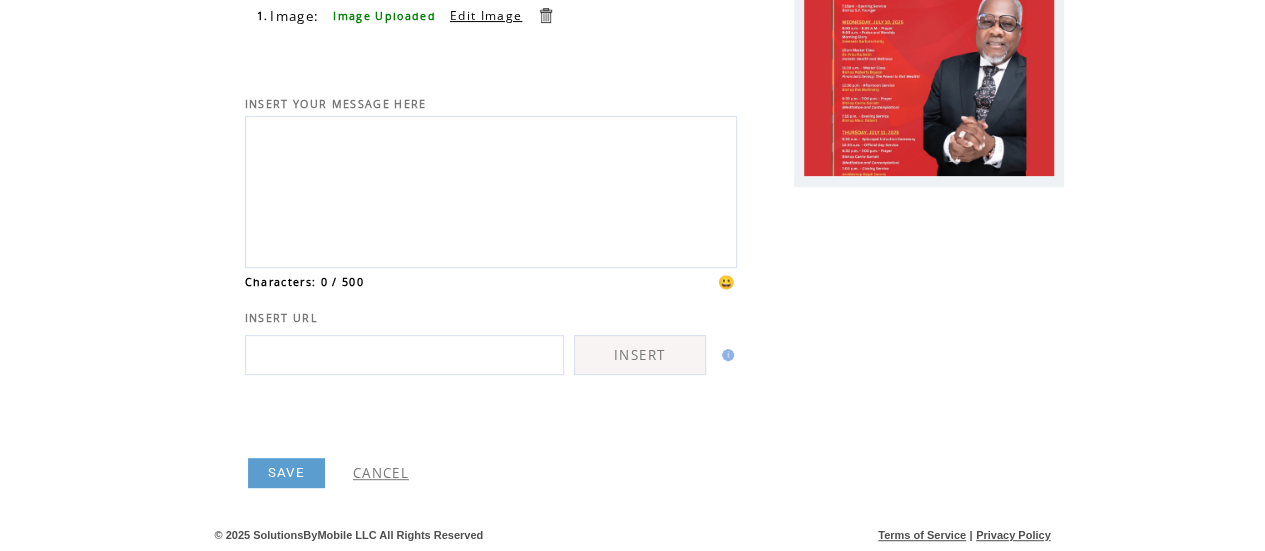 click on "SAVE" at bounding box center [286, 473] 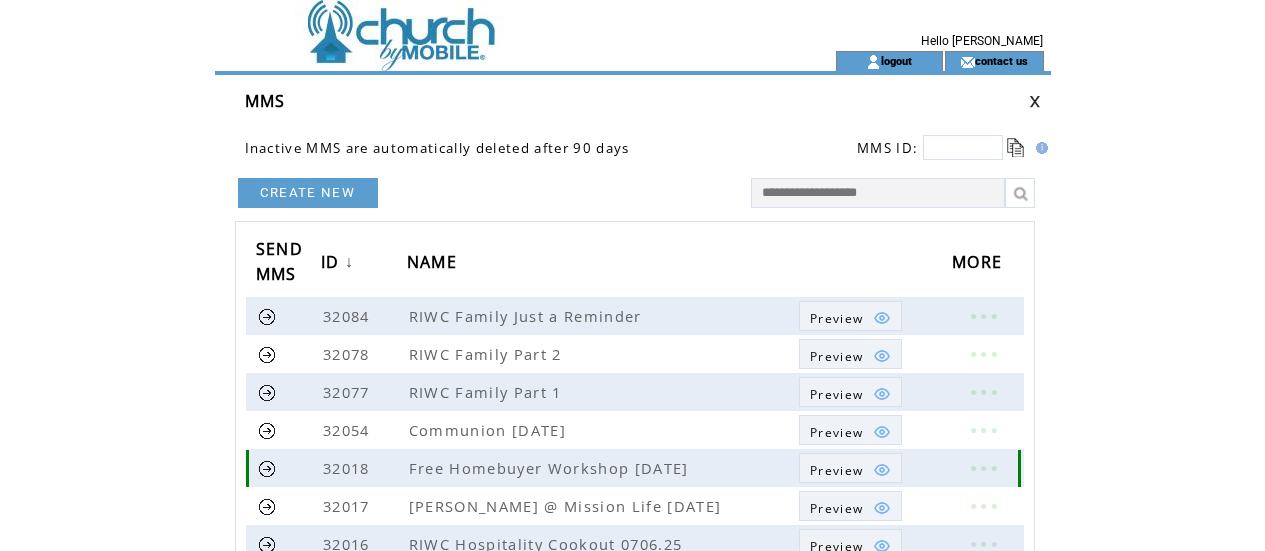 scroll, scrollTop: 0, scrollLeft: 0, axis: both 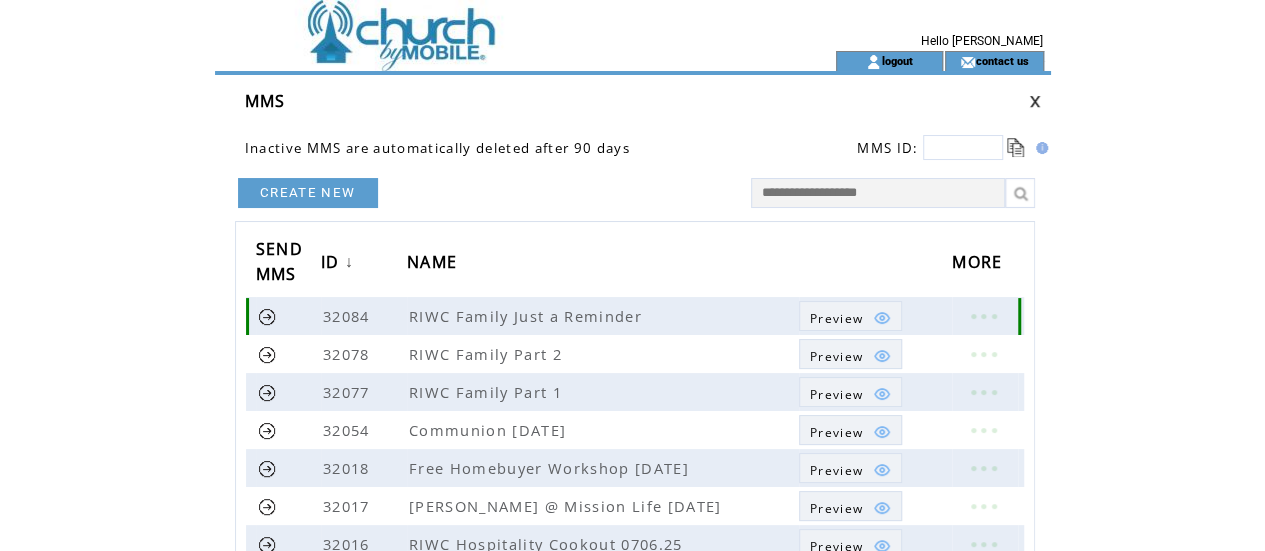 click on "Preview" at bounding box center (836, 318) 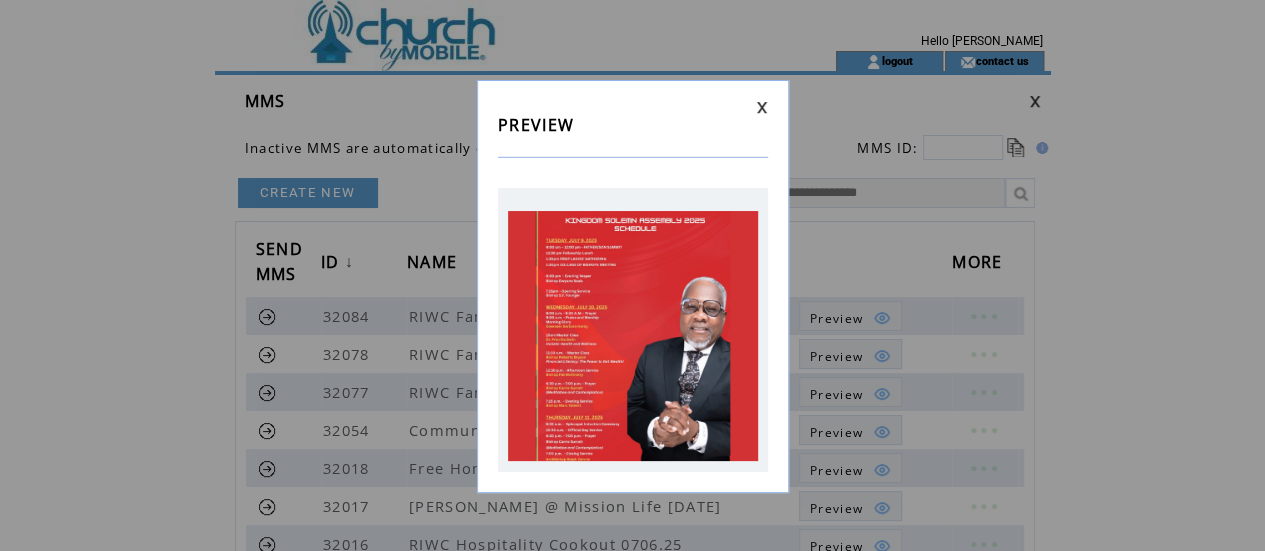 click at bounding box center (762, 107) 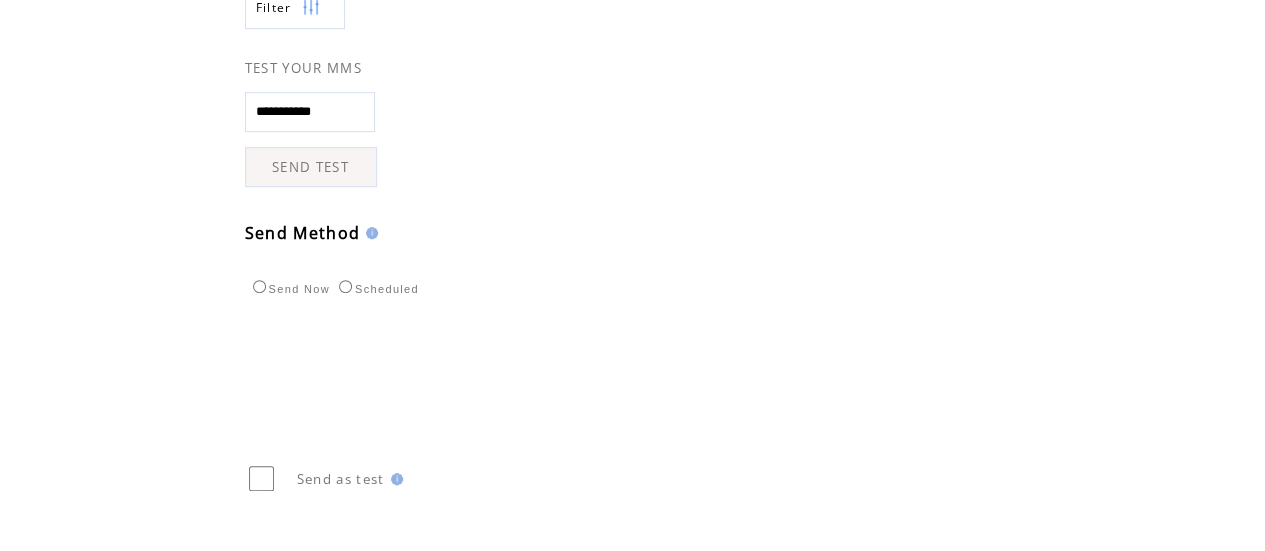 scroll, scrollTop: 525, scrollLeft: 0, axis: vertical 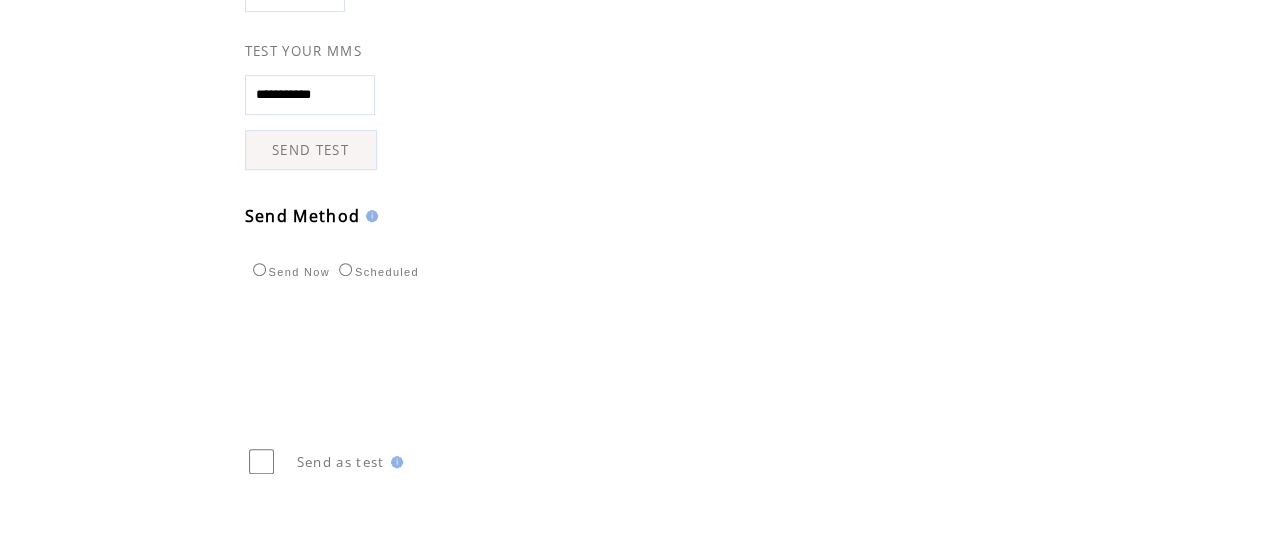 click on "SEND TEST" at bounding box center [311, 150] 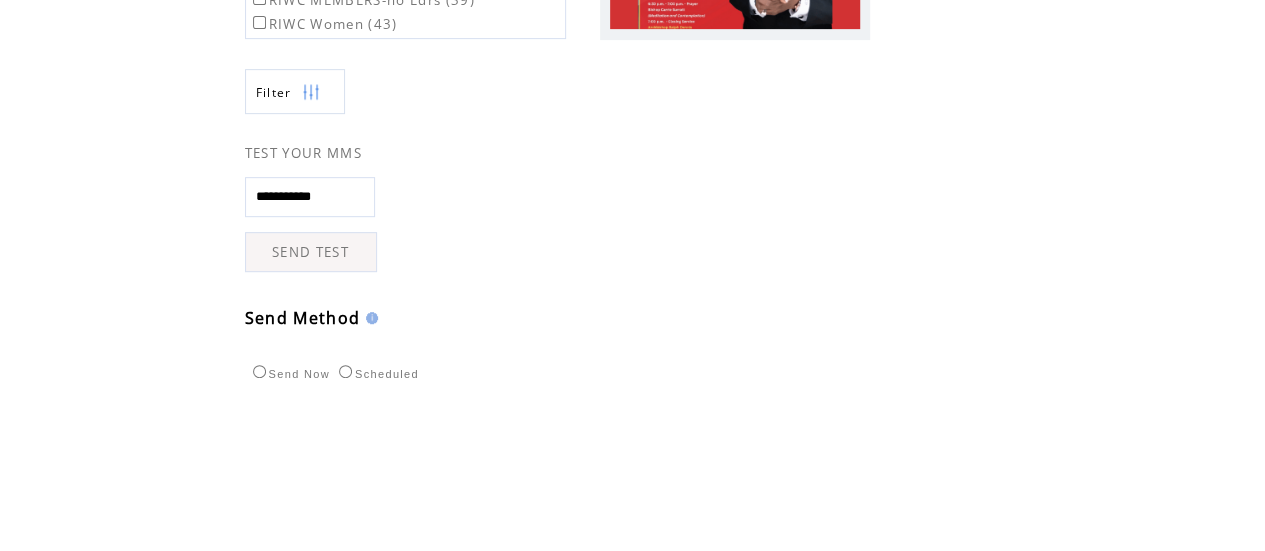 scroll, scrollTop: 303, scrollLeft: 0, axis: vertical 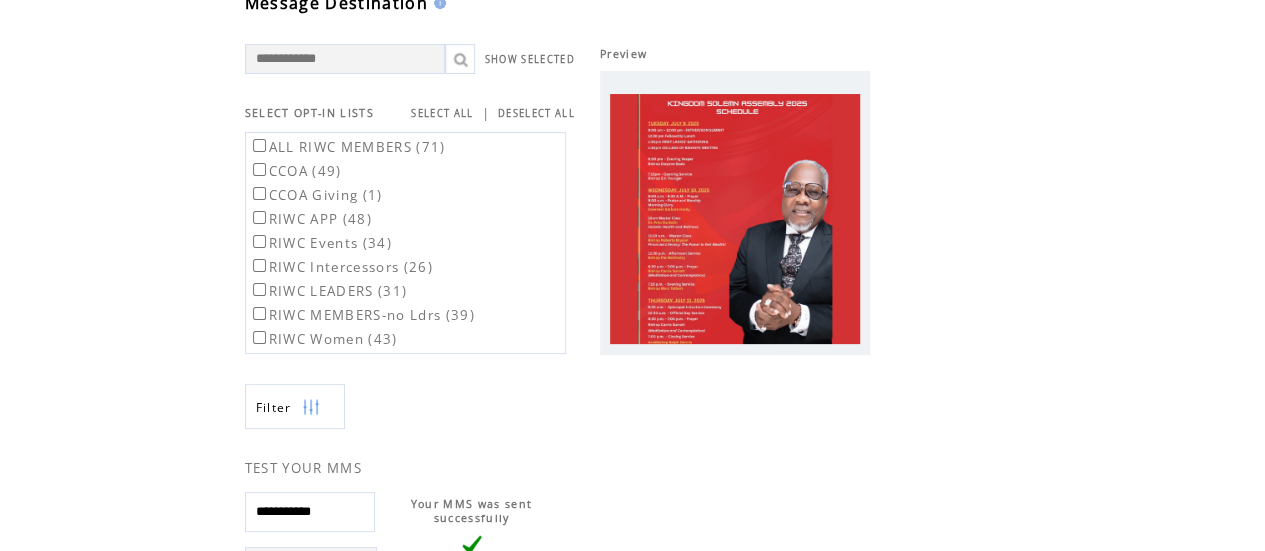 click on "ALL RIWC MEMBERS (71)" at bounding box center (347, 147) 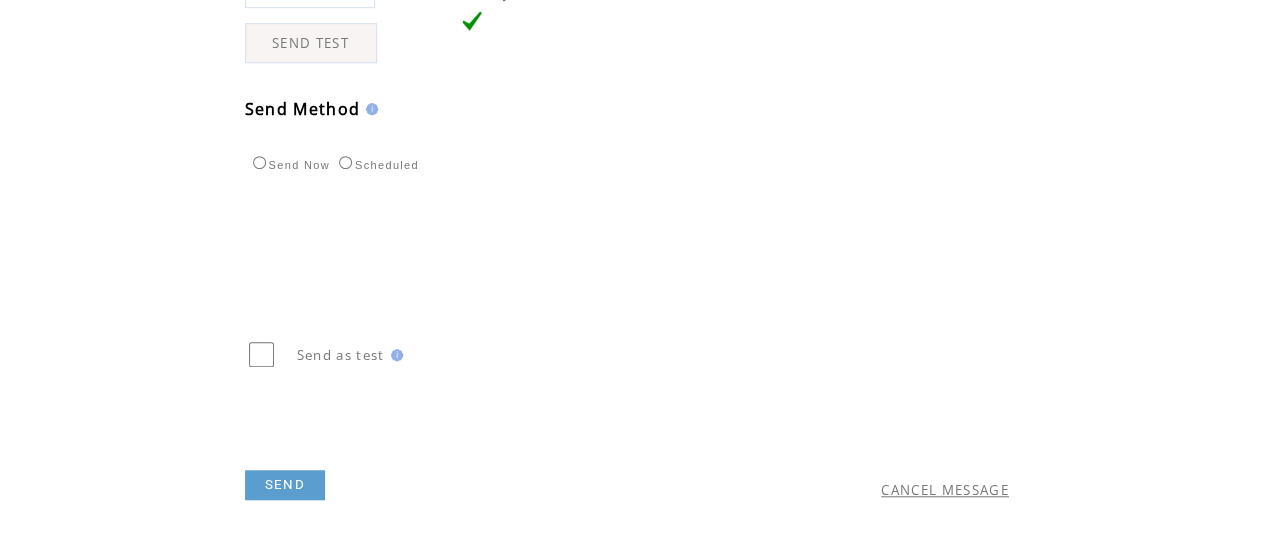 scroll, scrollTop: 670, scrollLeft: 0, axis: vertical 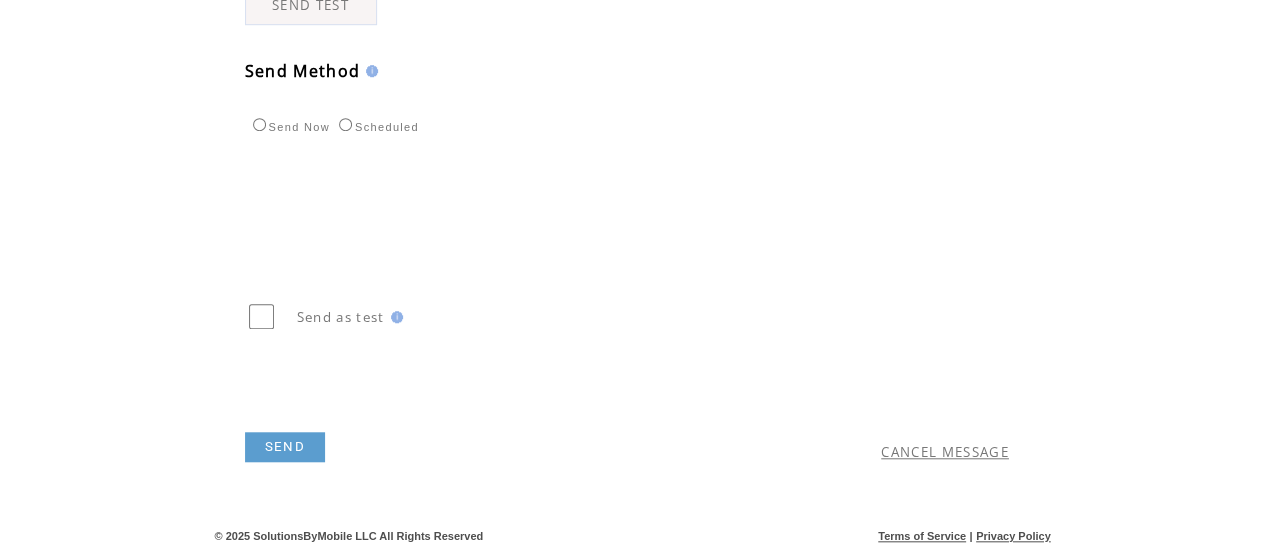click on "SEND" at bounding box center [285, 447] 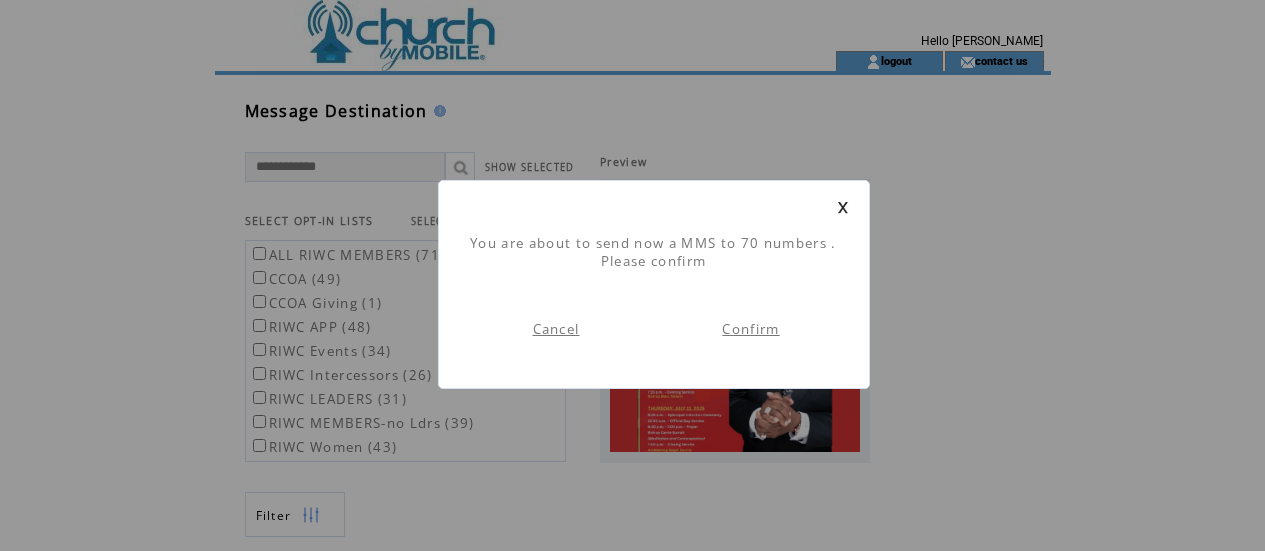 scroll, scrollTop: 1, scrollLeft: 0, axis: vertical 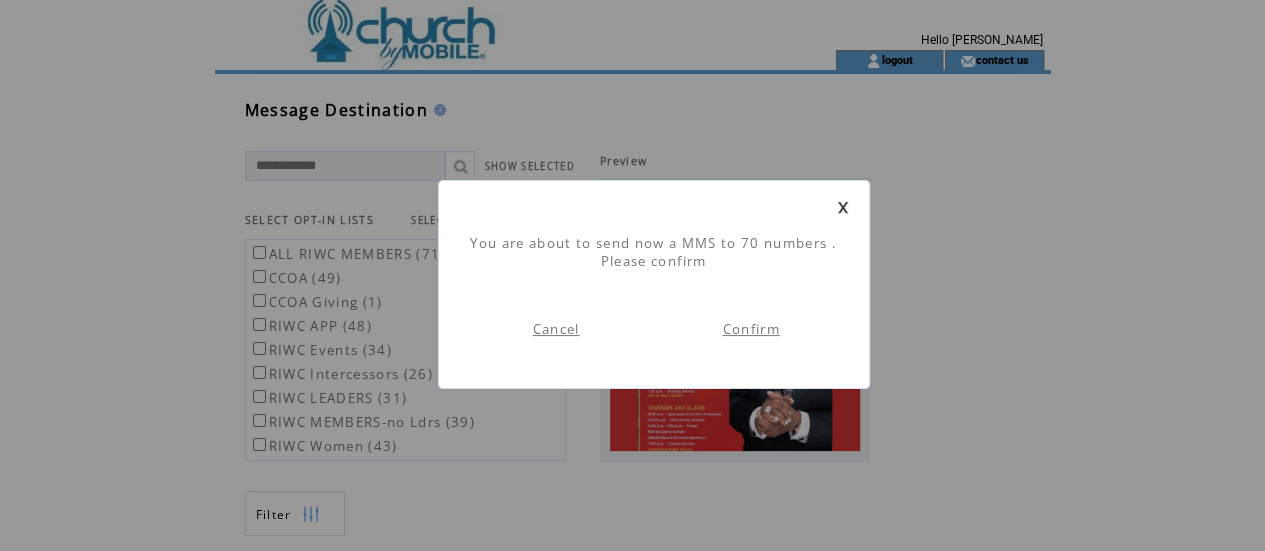 click on "Confirm" at bounding box center (750, 329) 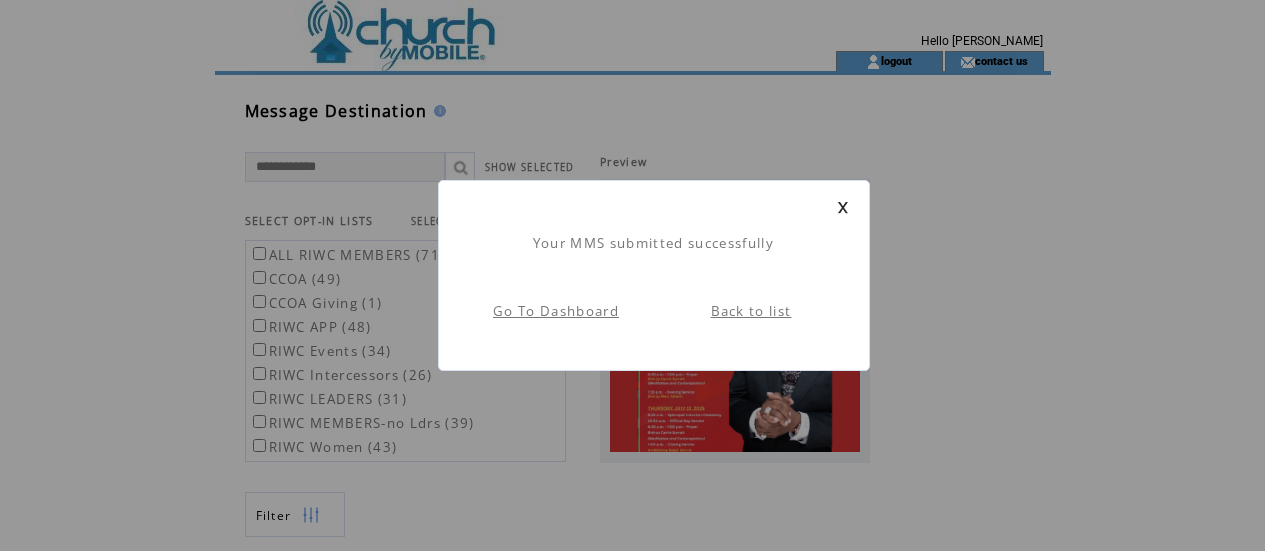 scroll, scrollTop: 1, scrollLeft: 0, axis: vertical 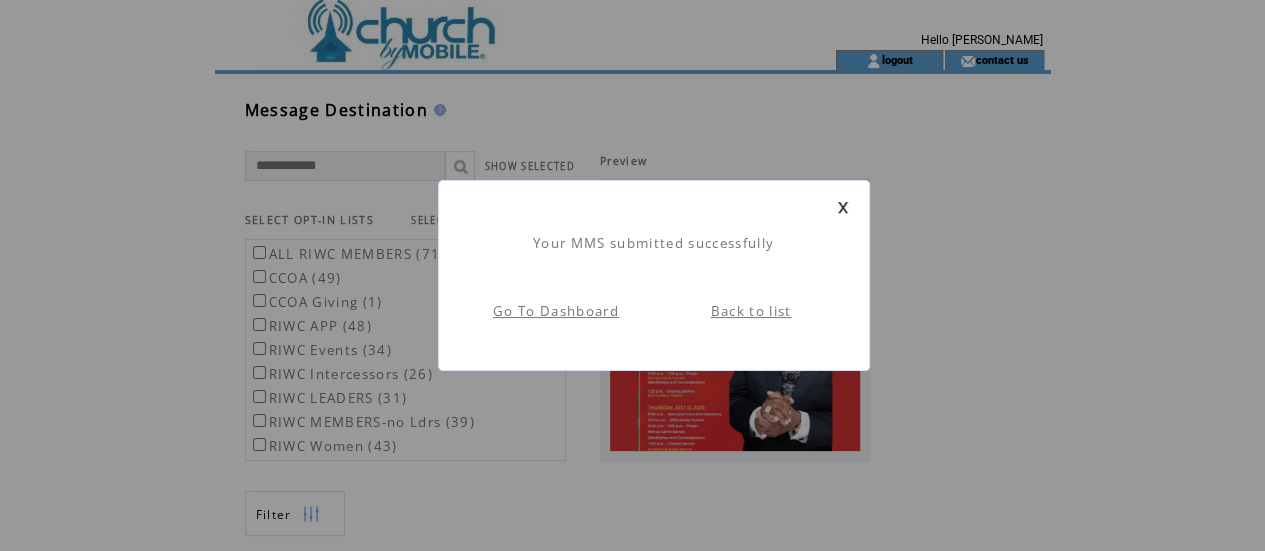 click on "Go To Dashboard" at bounding box center (556, 311) 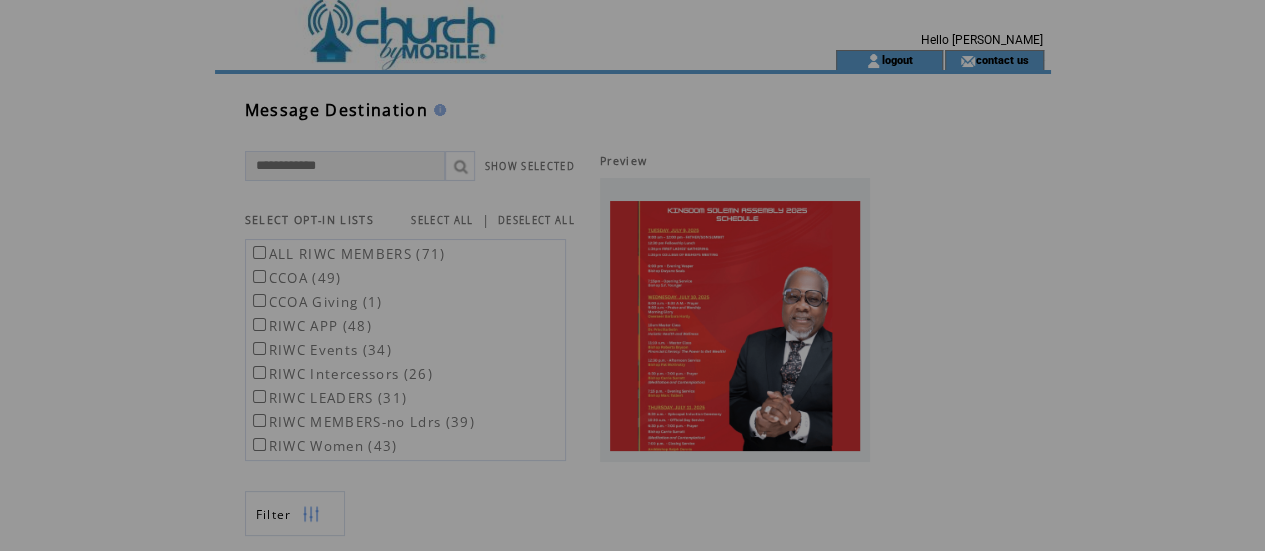 scroll, scrollTop: 0, scrollLeft: 0, axis: both 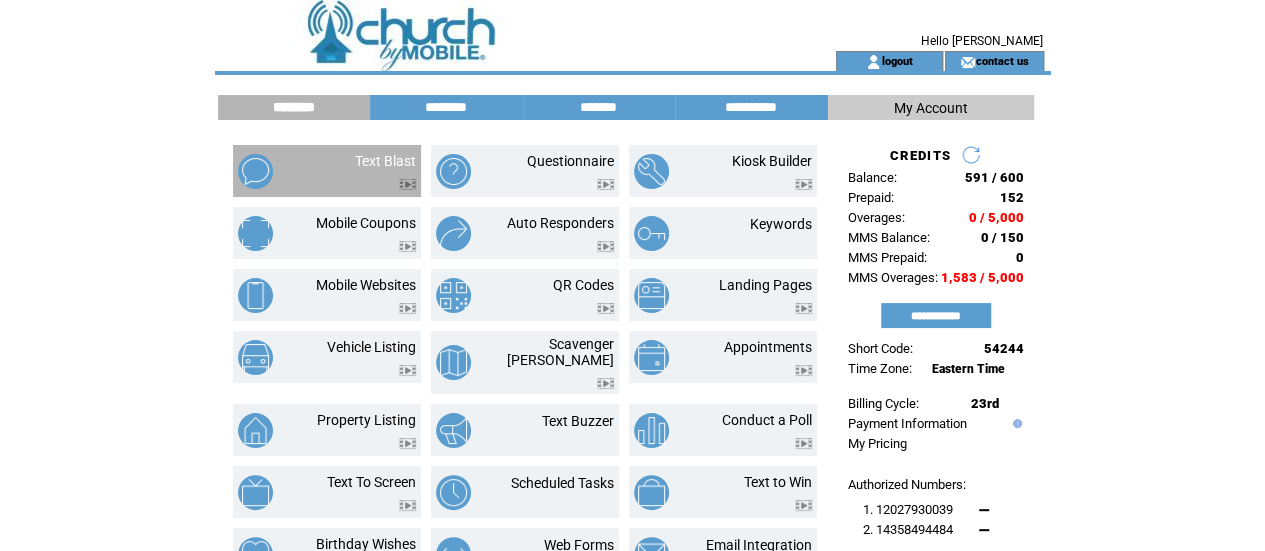 click on "Text Blast" at bounding box center [362, 171] 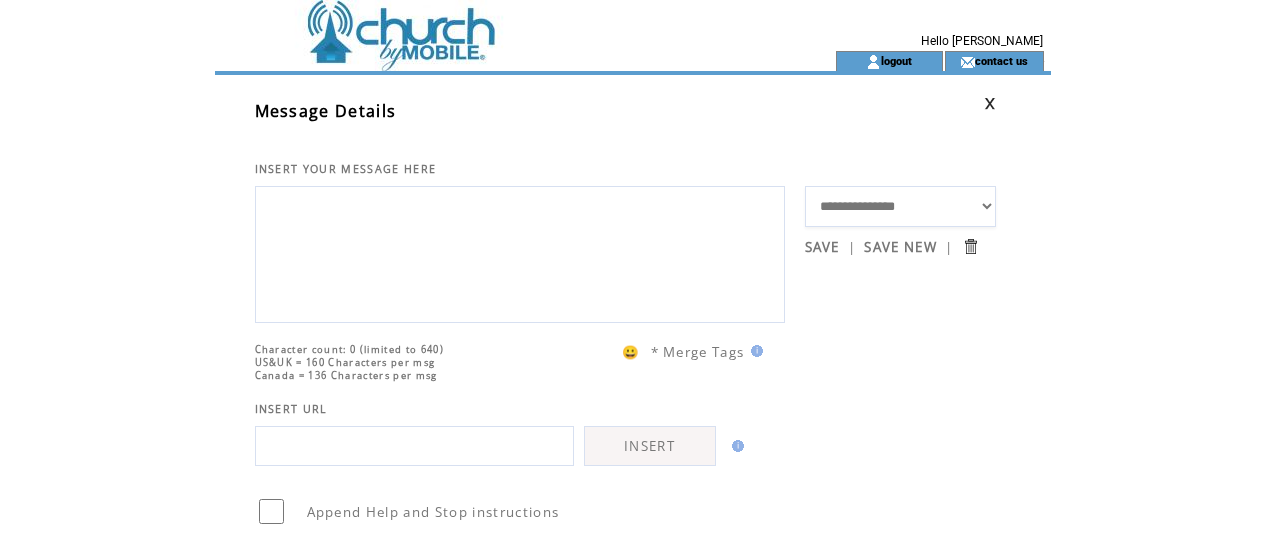 scroll, scrollTop: 0, scrollLeft: 0, axis: both 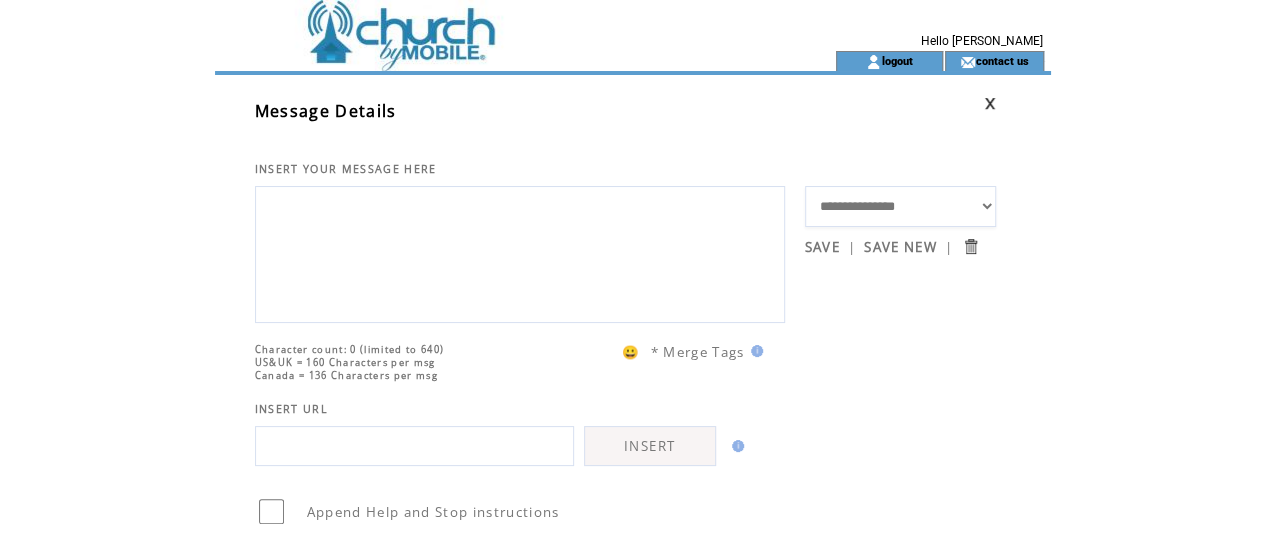 click at bounding box center [520, 252] 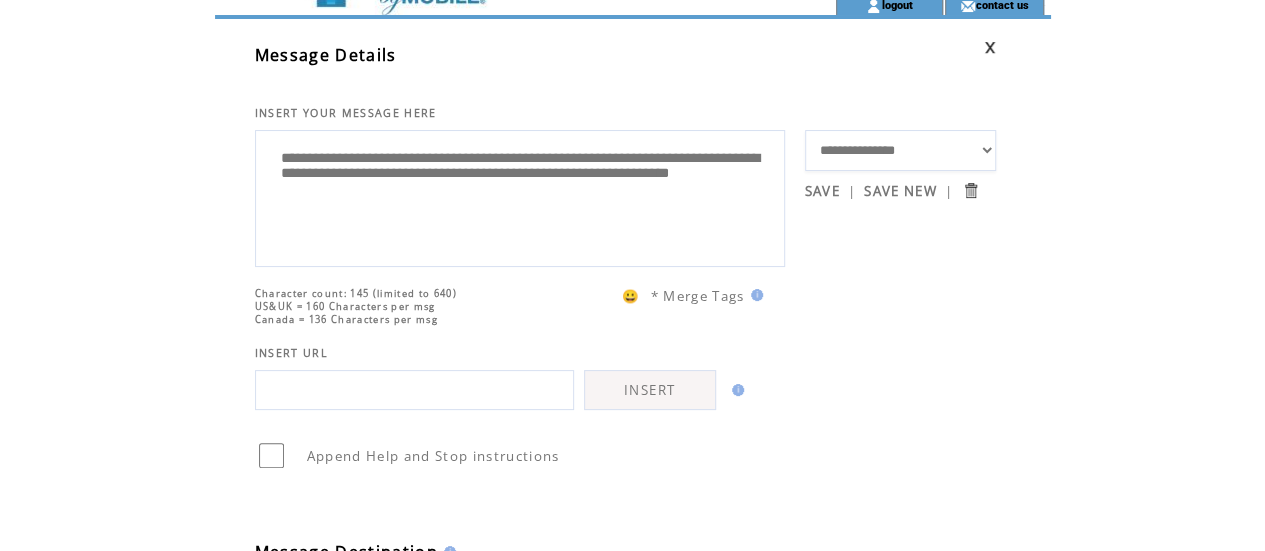scroll, scrollTop: 58, scrollLeft: 0, axis: vertical 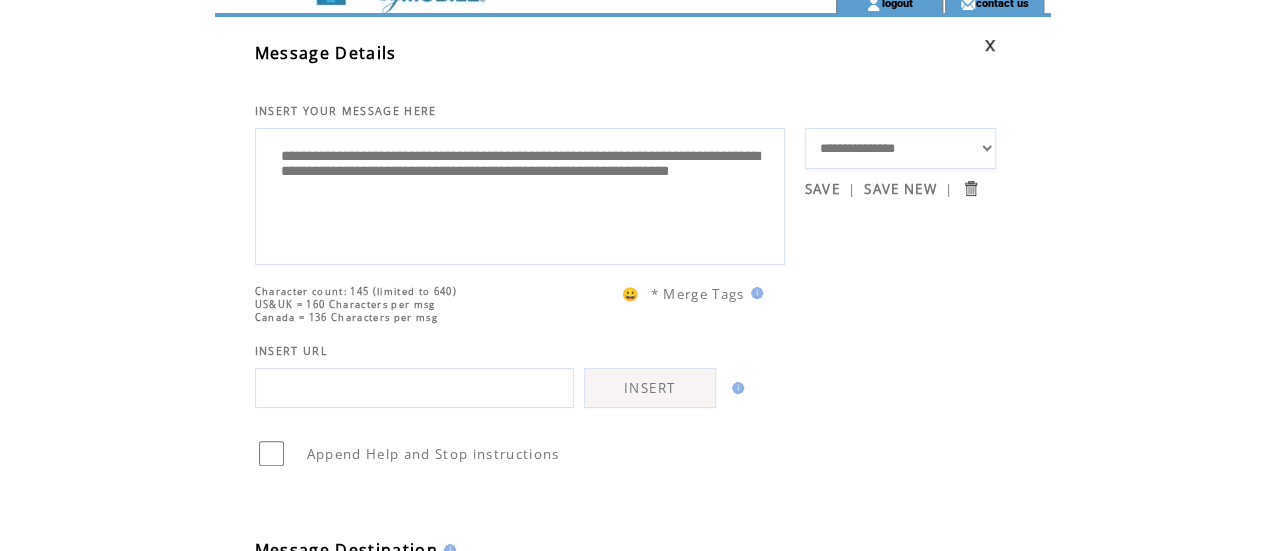 type on "**********" 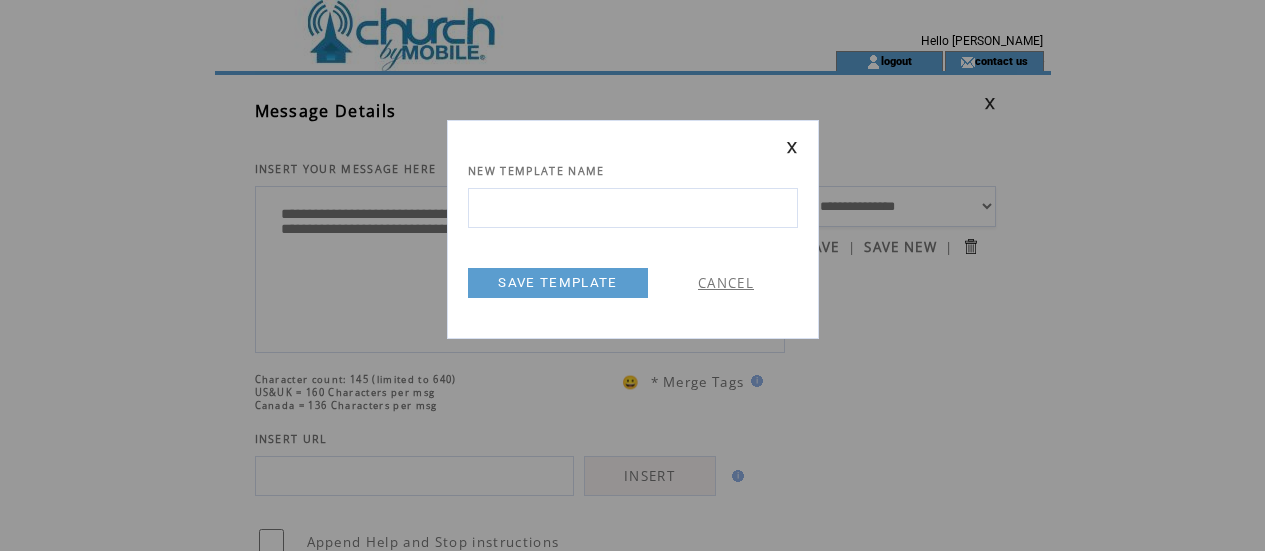 scroll, scrollTop: 0, scrollLeft: 0, axis: both 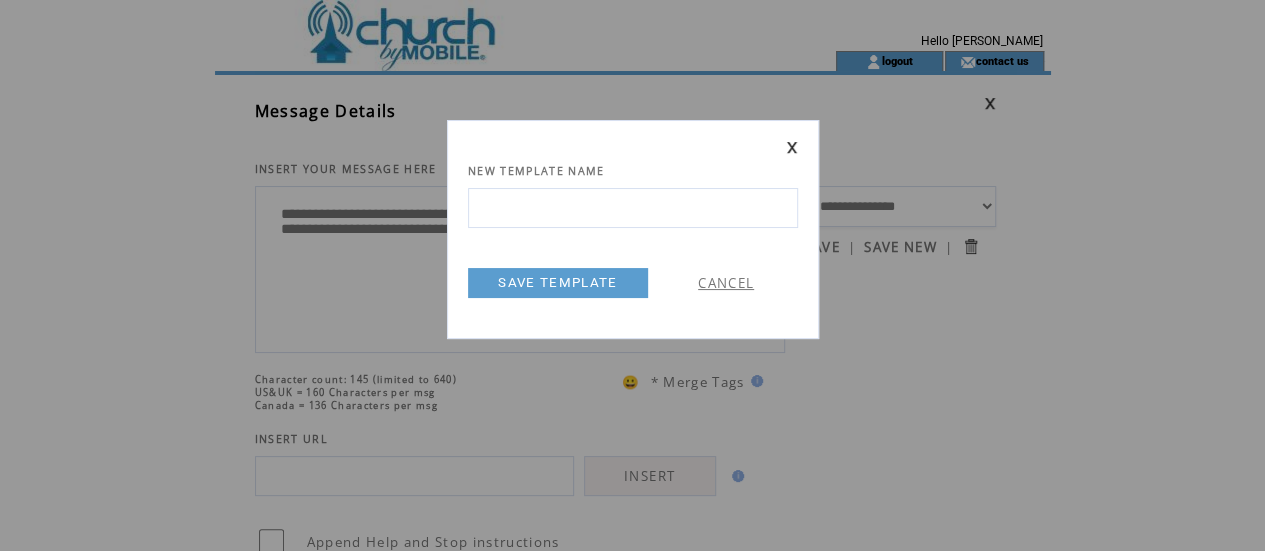 click at bounding box center (633, 208) 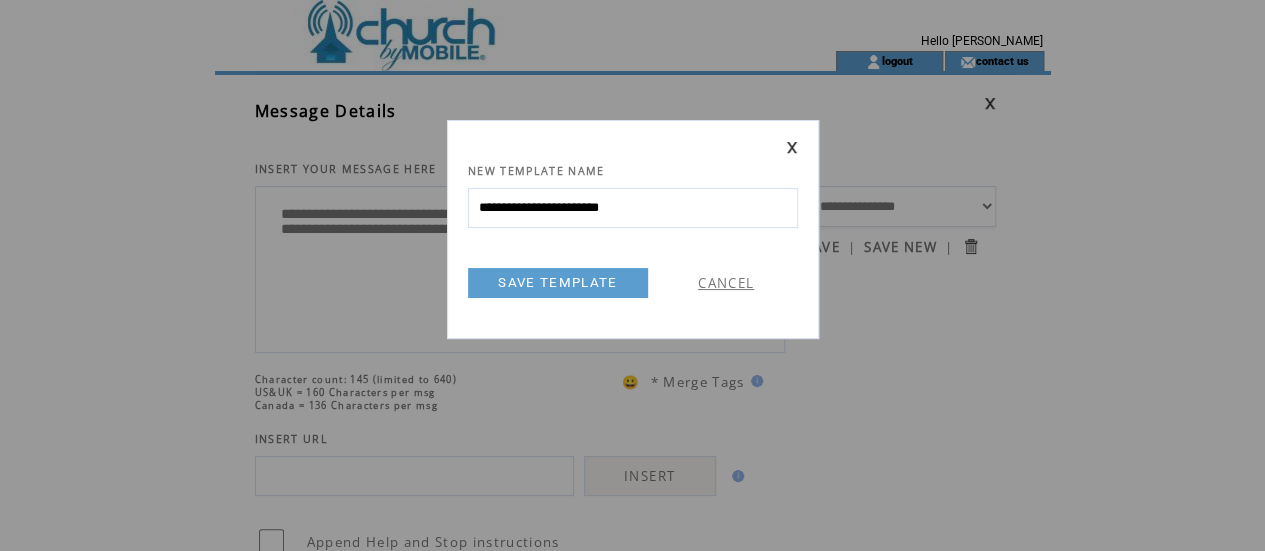 type on "**********" 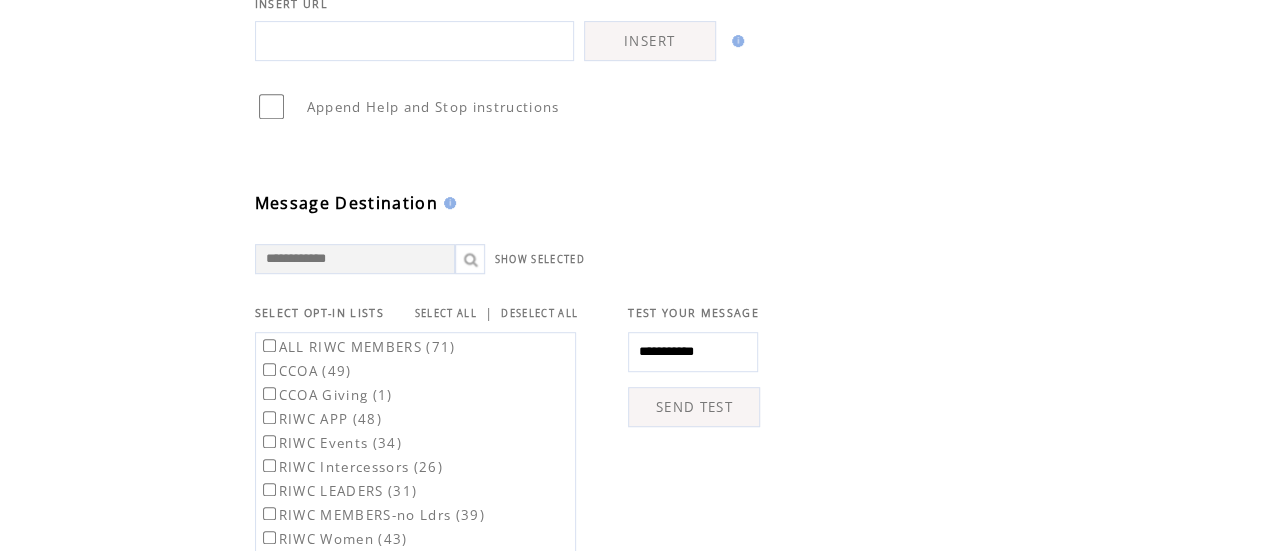 scroll, scrollTop: 455, scrollLeft: 0, axis: vertical 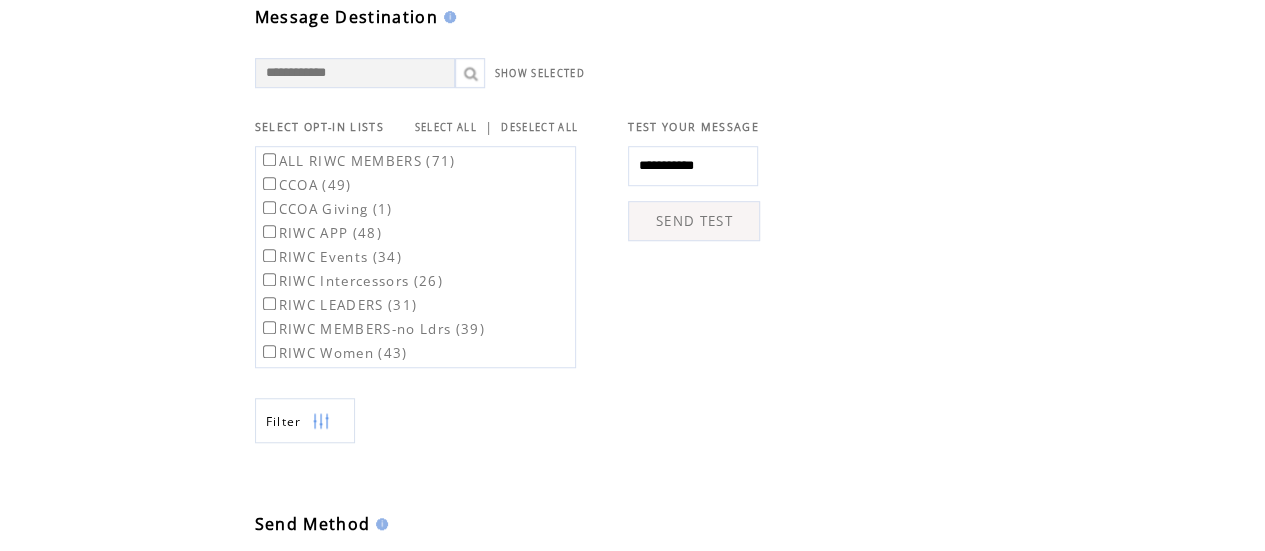 click at bounding box center (694, 193) 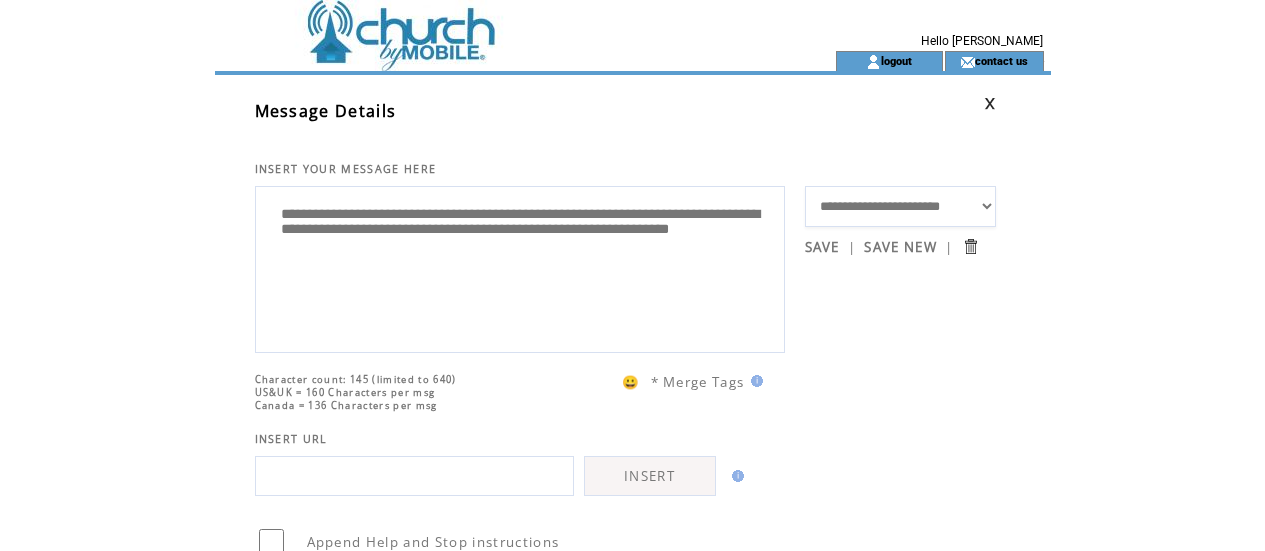 scroll, scrollTop: 0, scrollLeft: 0, axis: both 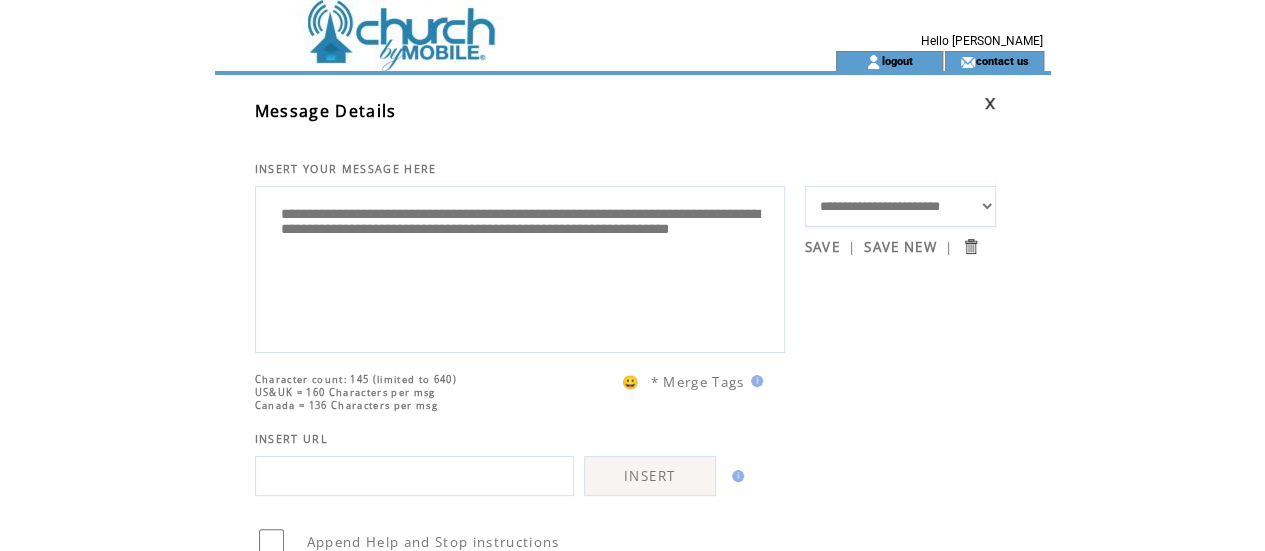 click on "**********" at bounding box center [520, 267] 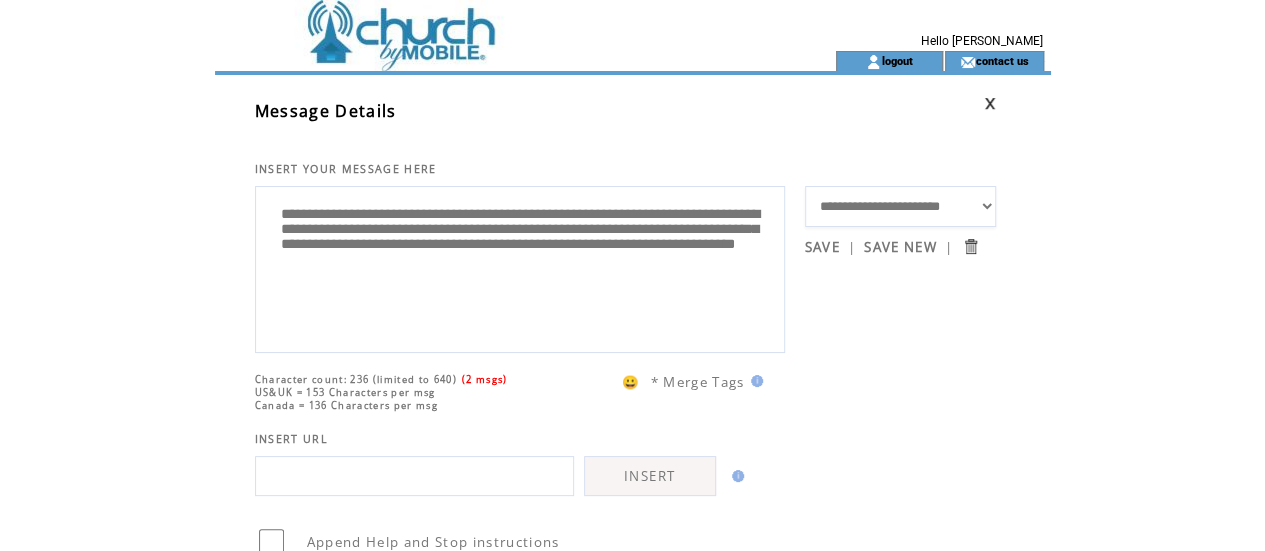 click on "**********" at bounding box center (520, 267) 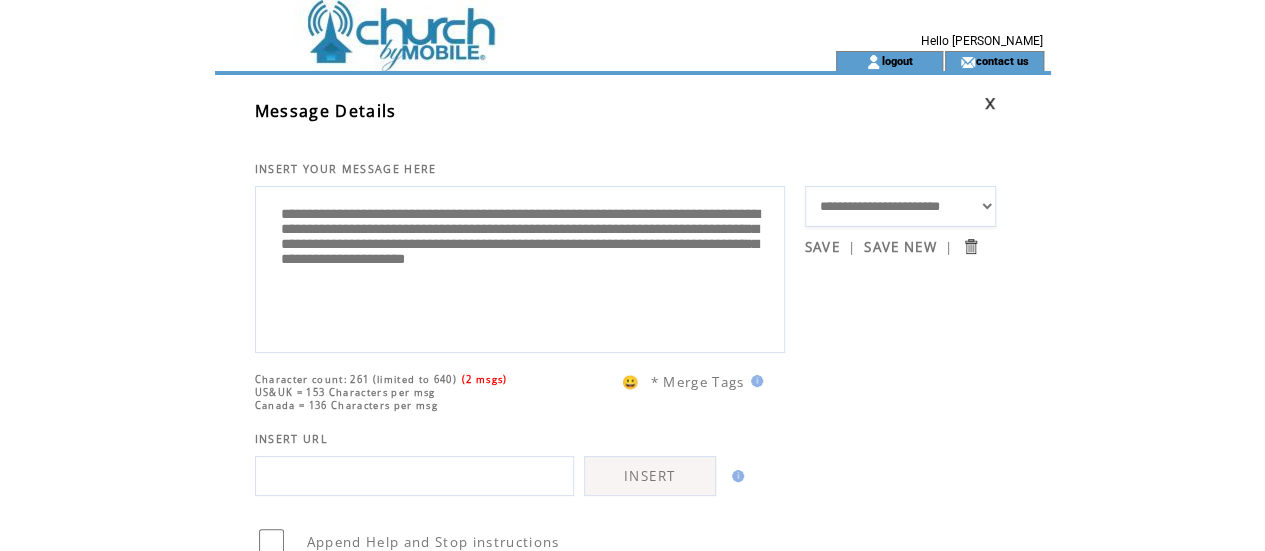 drag, startPoint x: 612, startPoint y: 273, endPoint x: 588, endPoint y: 305, distance: 40 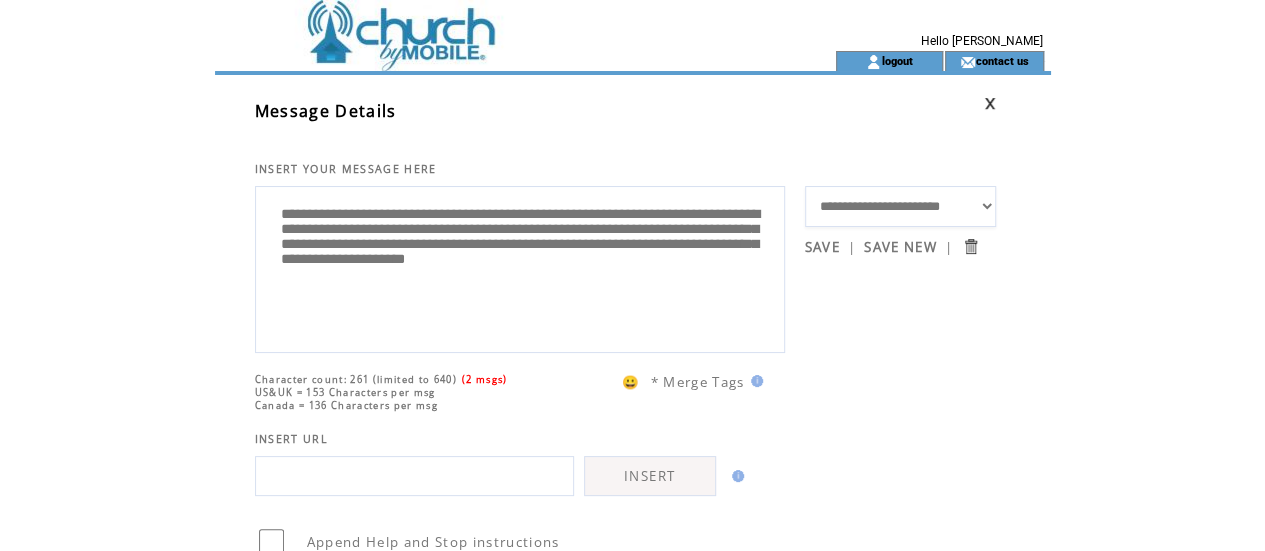 click on "**********" at bounding box center (520, 267) 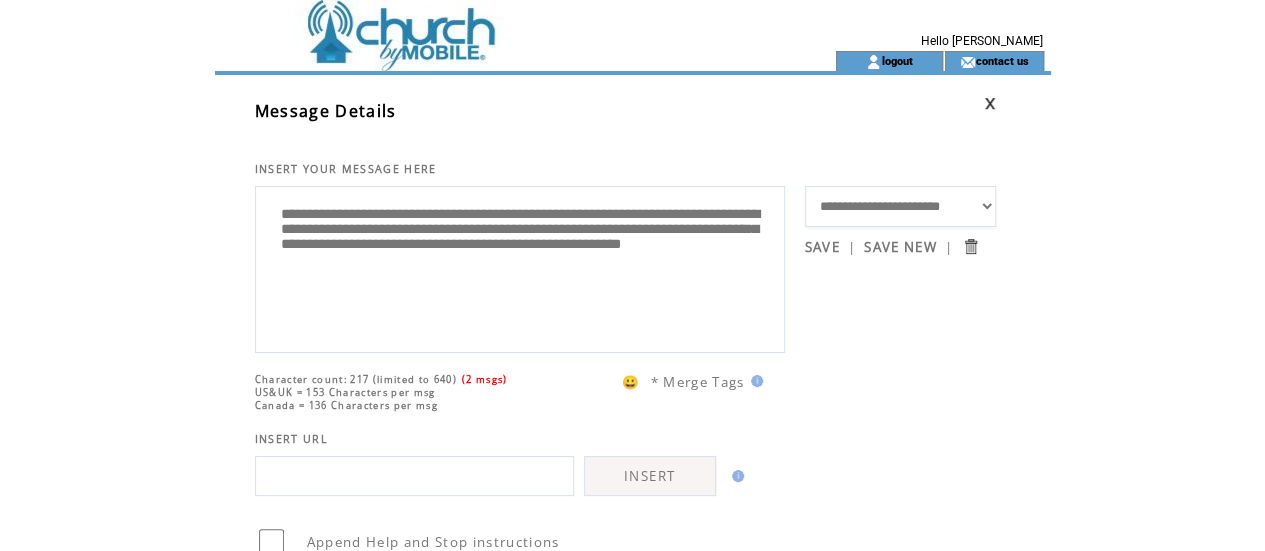 click on "**********" at bounding box center (520, 267) 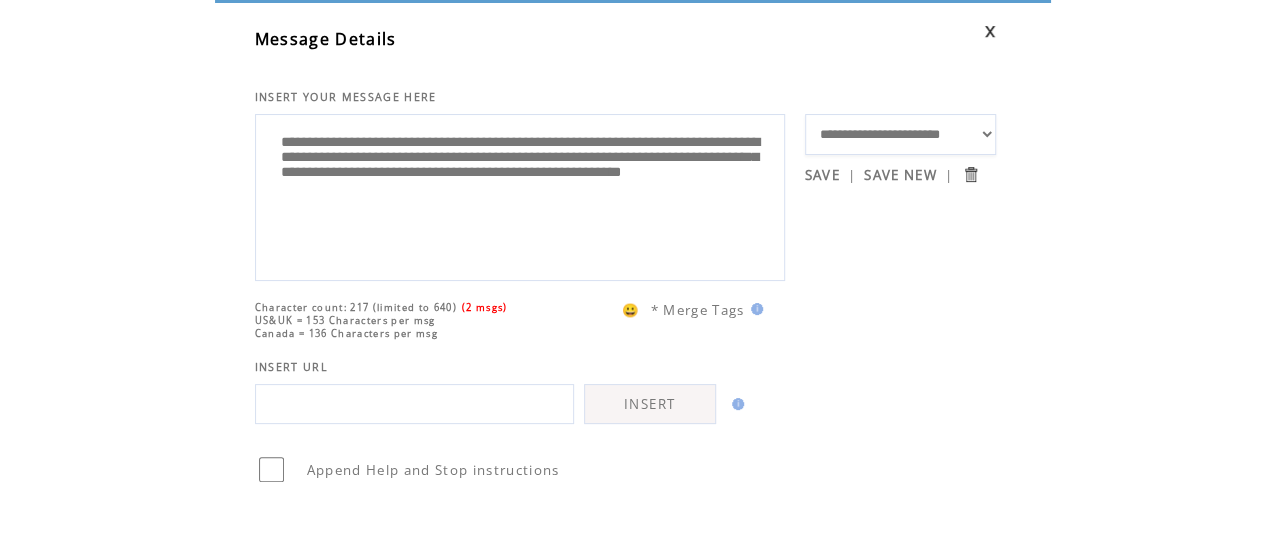 scroll, scrollTop: 59, scrollLeft: 0, axis: vertical 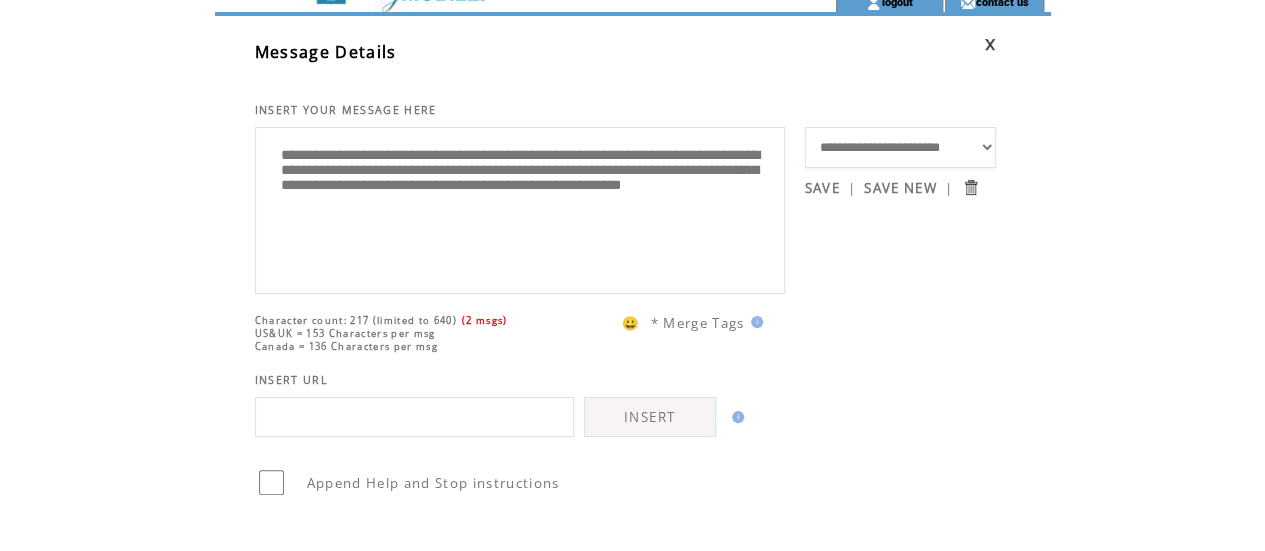 drag, startPoint x: 408, startPoint y: 217, endPoint x: 338, endPoint y: 220, distance: 70.064255 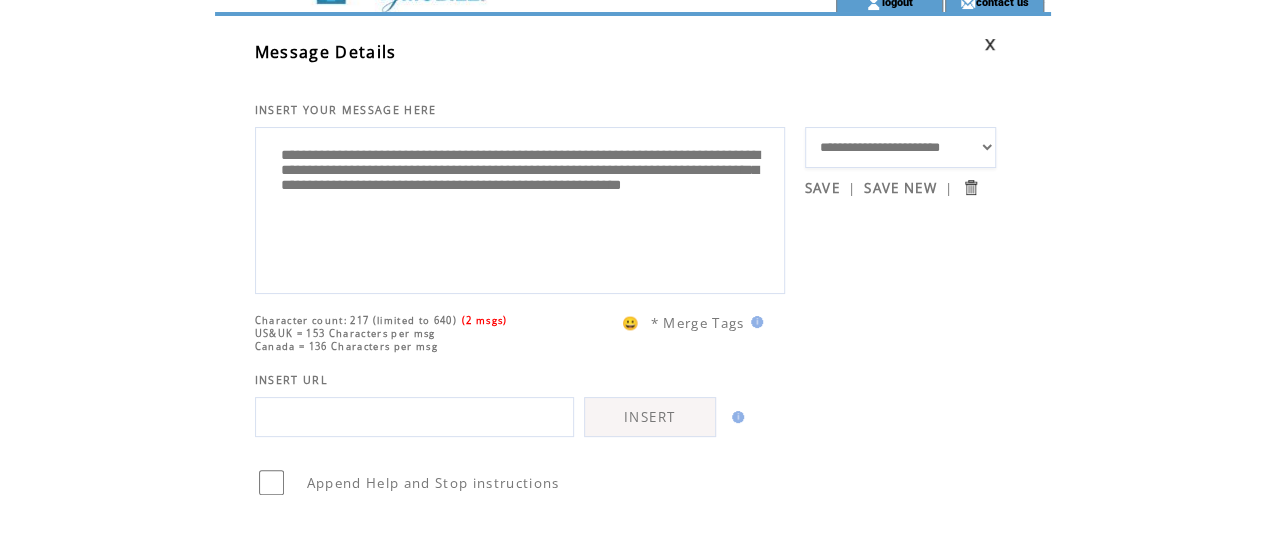 click on "**********" at bounding box center [520, 208] 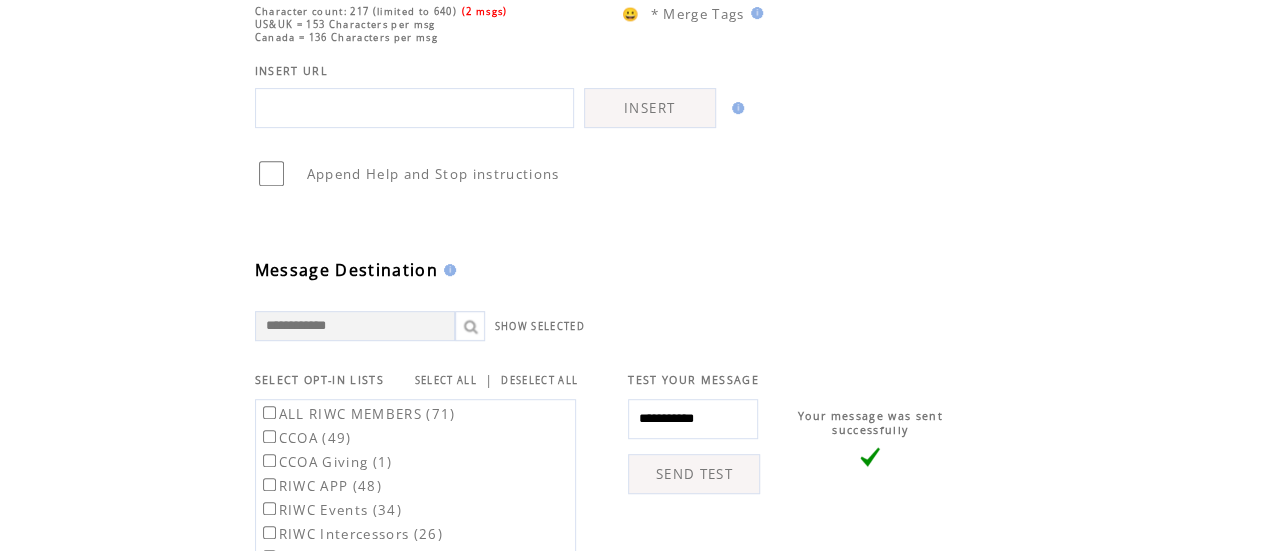 scroll, scrollTop: 453, scrollLeft: 0, axis: vertical 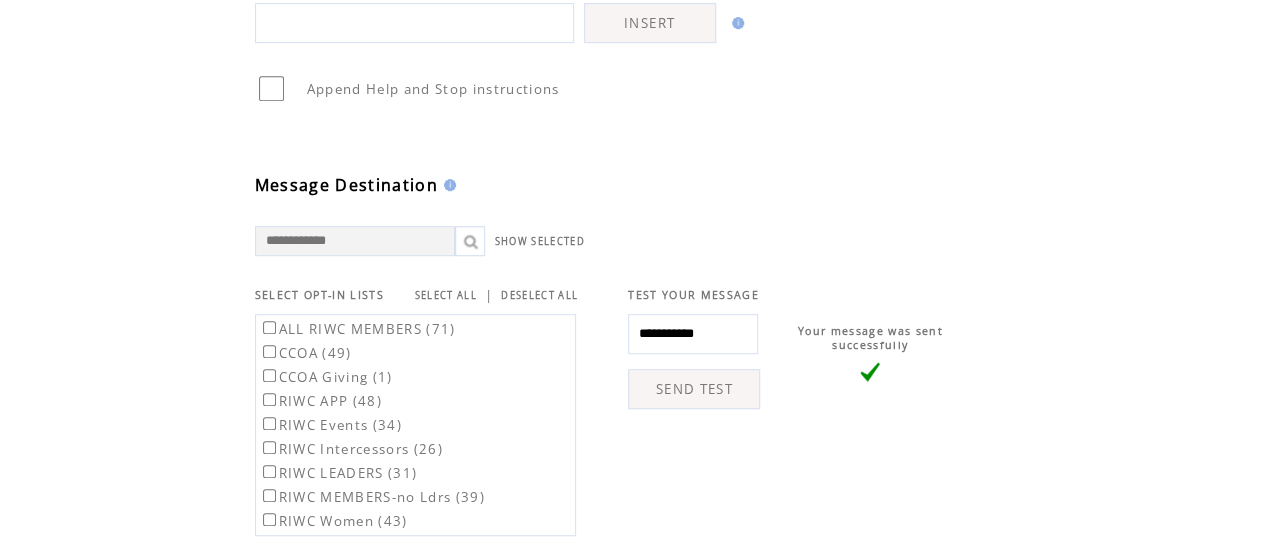 type on "**********" 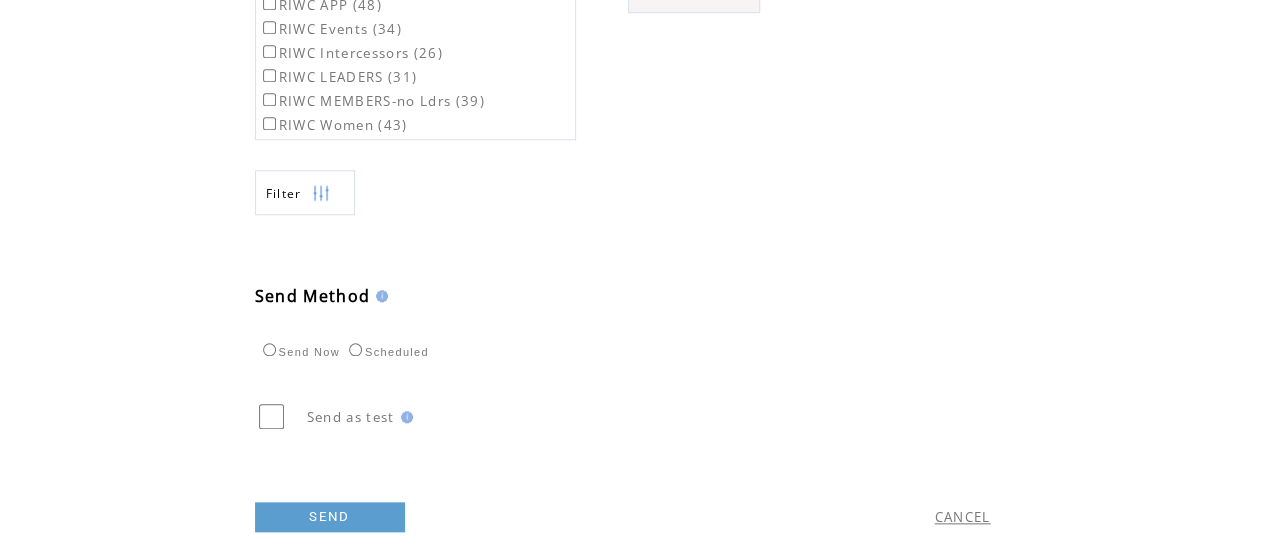scroll, scrollTop: 890, scrollLeft: 0, axis: vertical 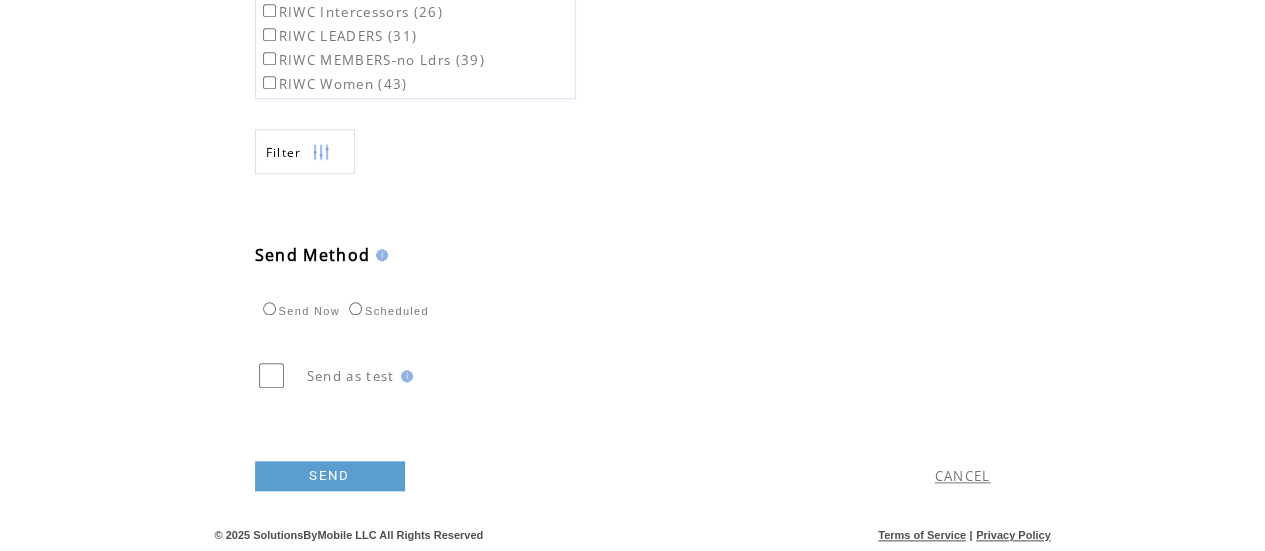 click on "SEND" at bounding box center [330, 476] 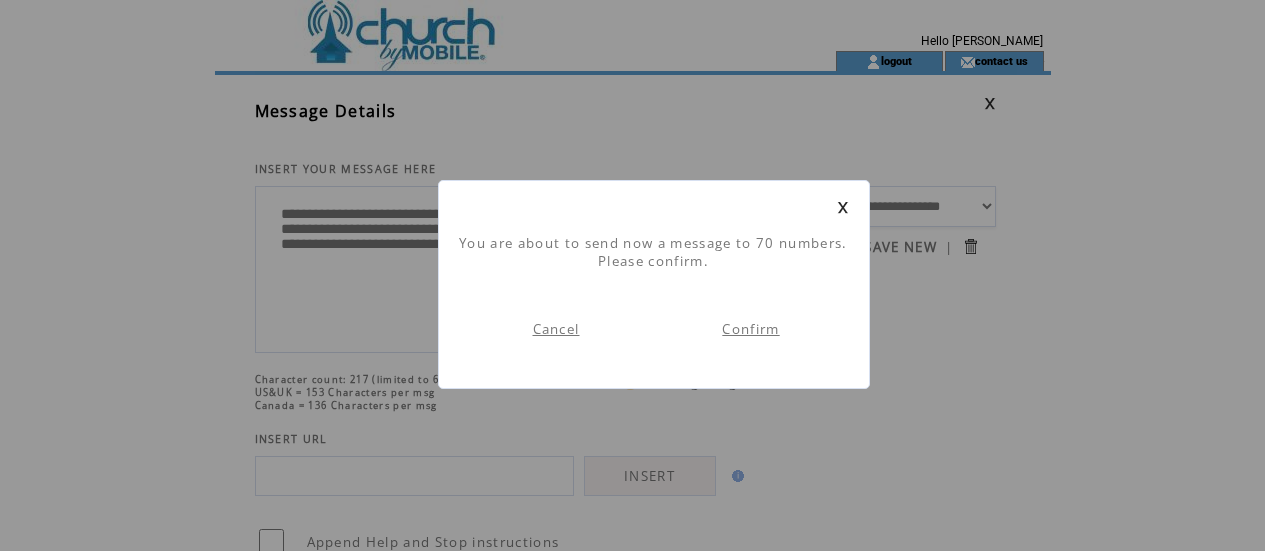 scroll, scrollTop: 1, scrollLeft: 0, axis: vertical 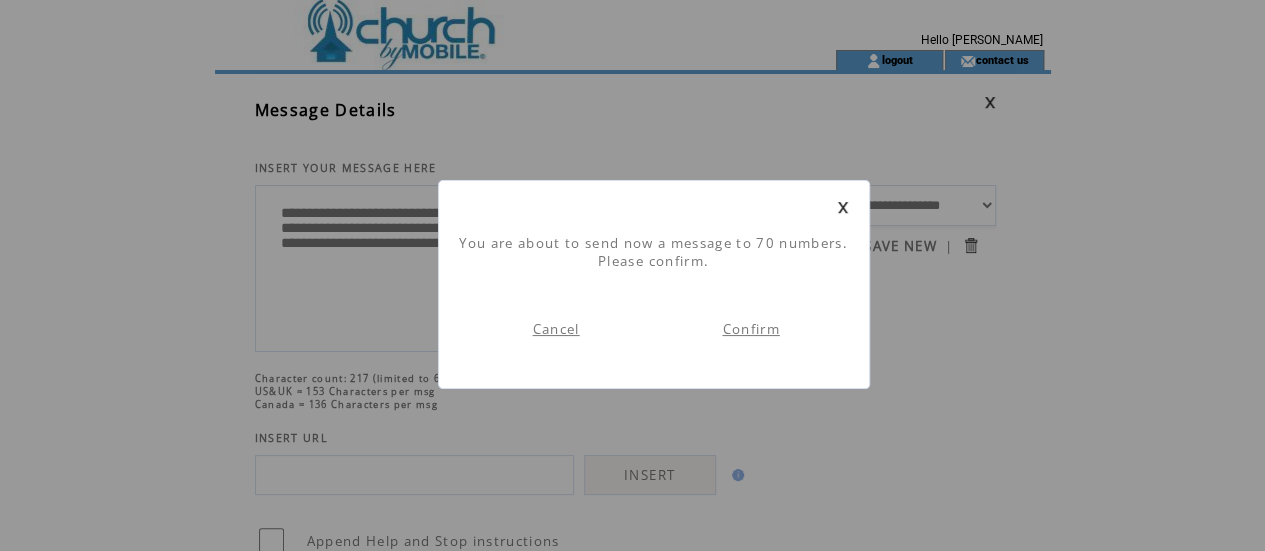 click on "Confirm" at bounding box center (750, 329) 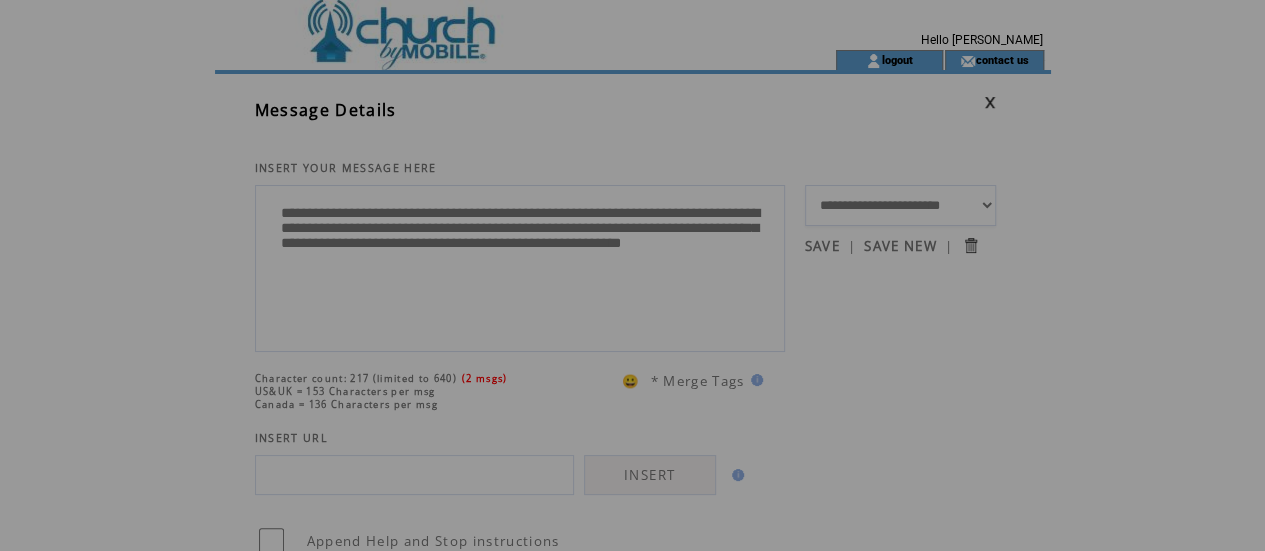 scroll, scrollTop: 0, scrollLeft: 0, axis: both 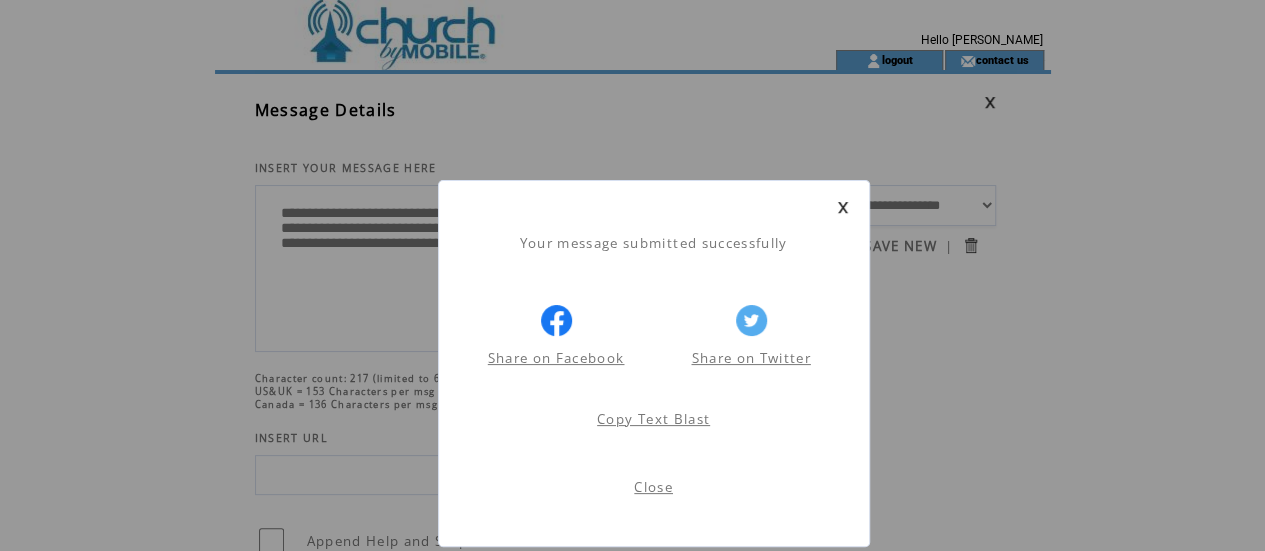 click at bounding box center (843, 207) 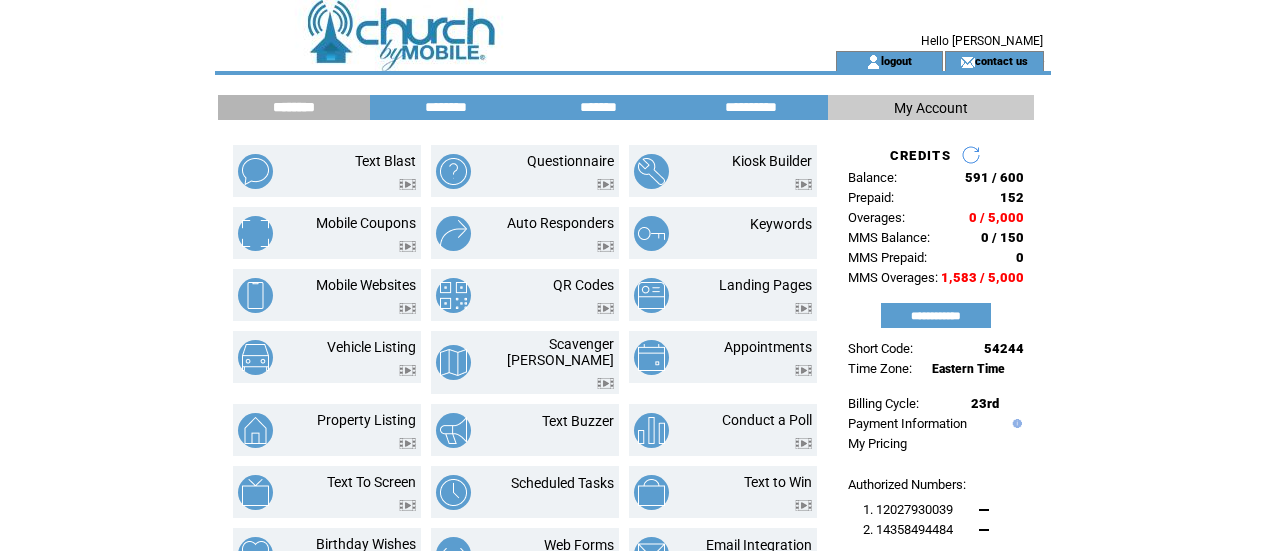 scroll, scrollTop: 0, scrollLeft: 0, axis: both 